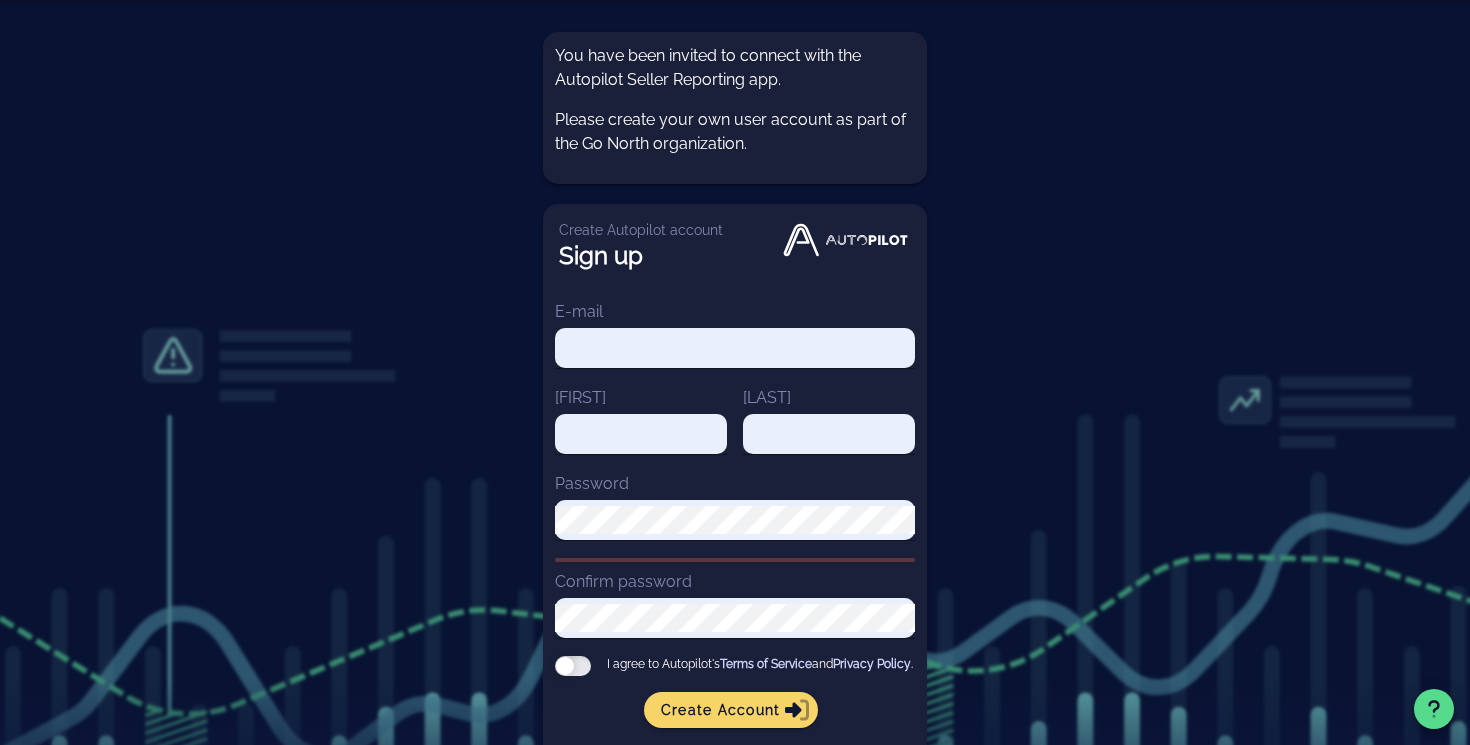 scroll, scrollTop: 0, scrollLeft: 0, axis: both 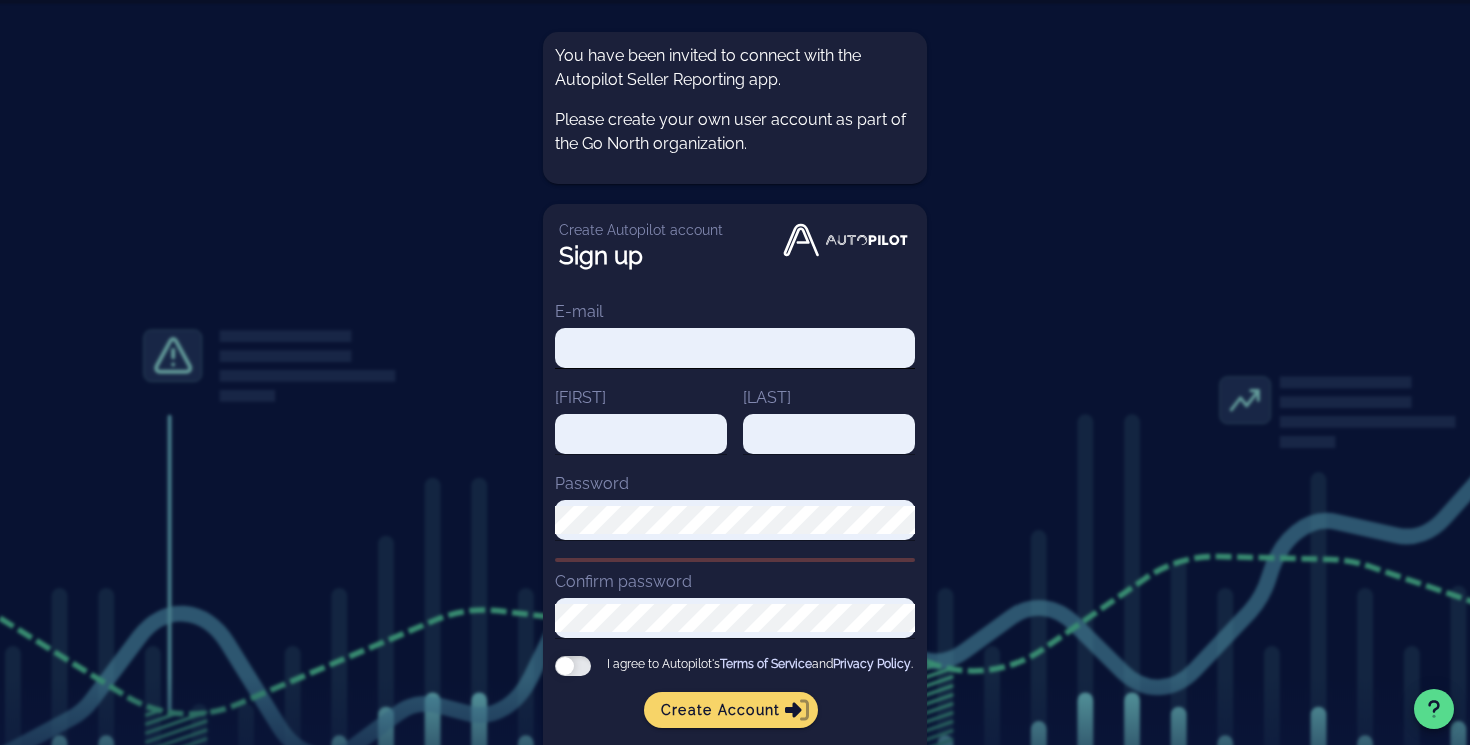 click on "E-mail" at bounding box center (735, 348) 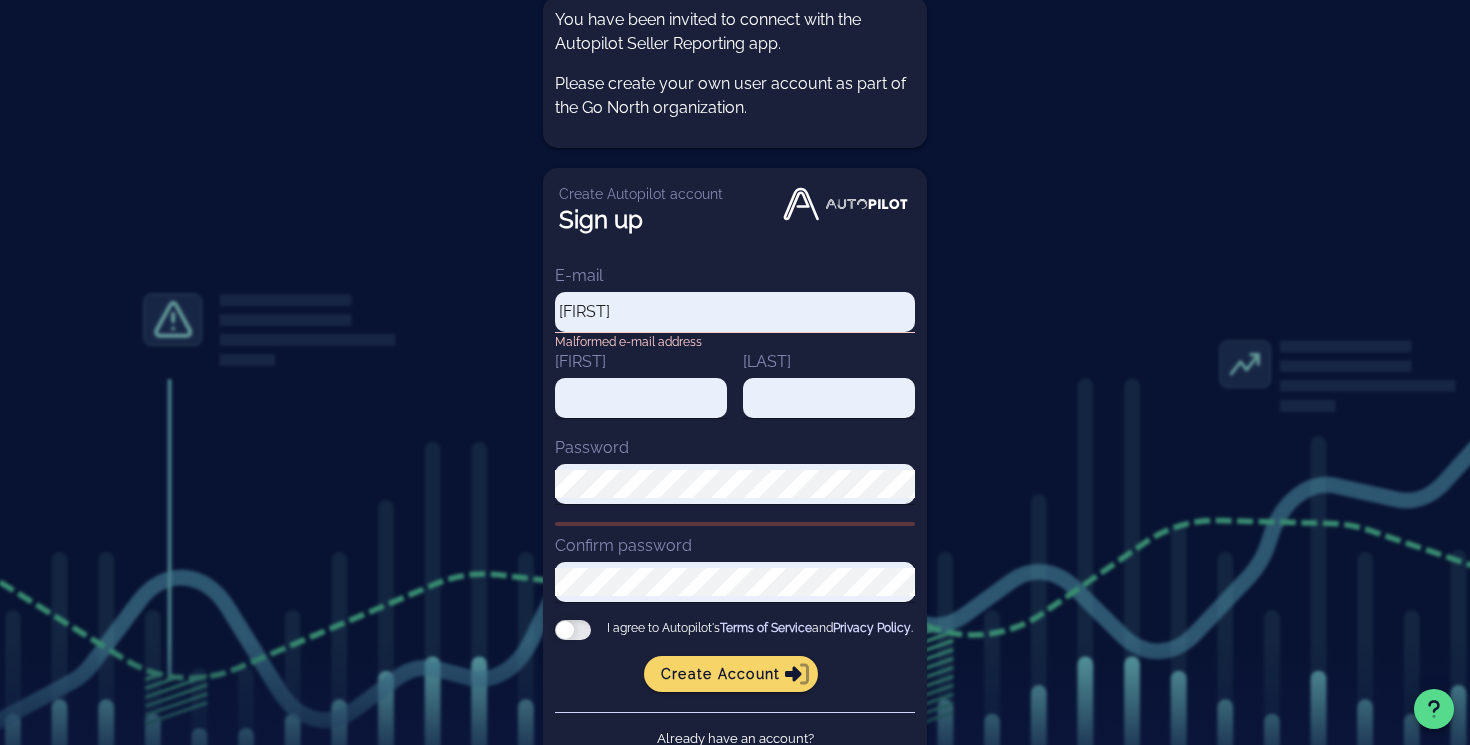 scroll, scrollTop: 40, scrollLeft: 0, axis: vertical 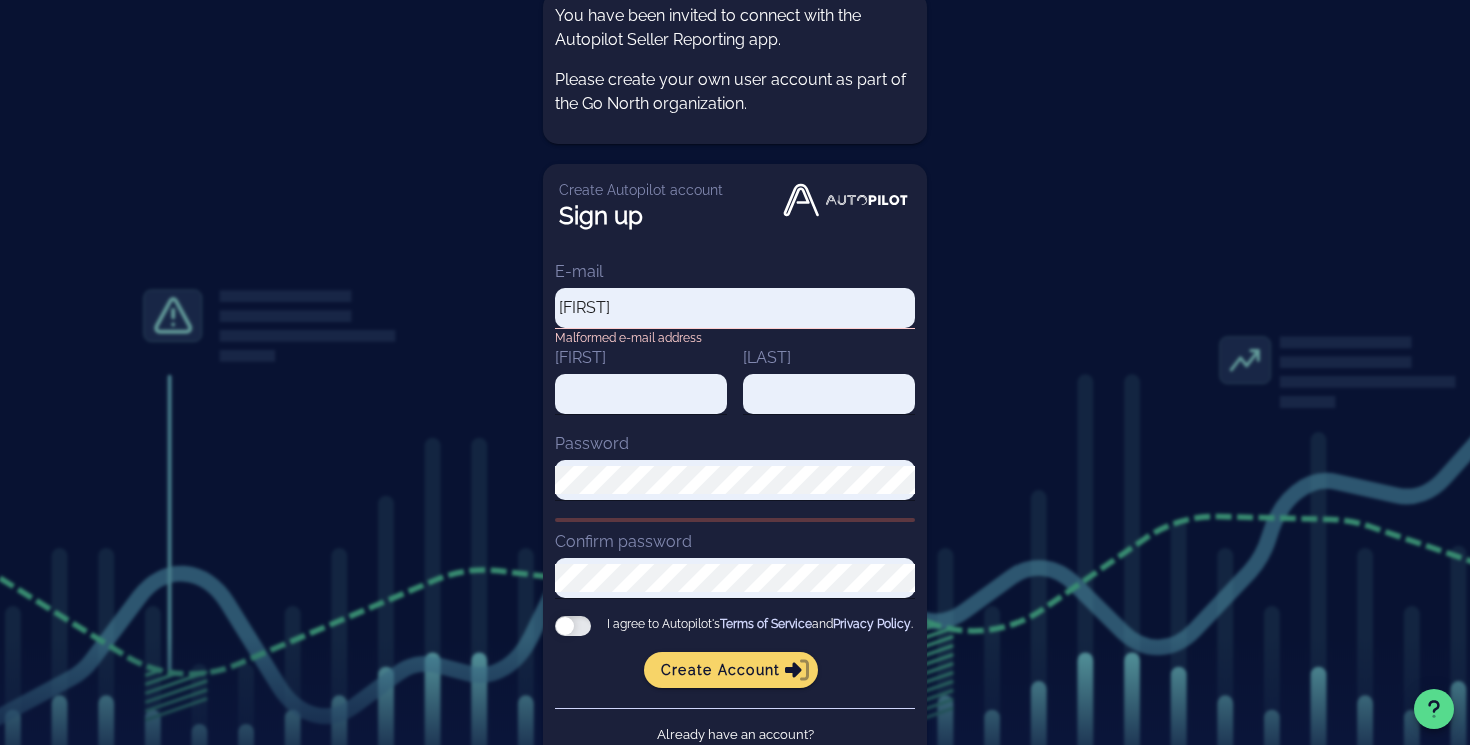 click on "faizan" at bounding box center [735, 308] 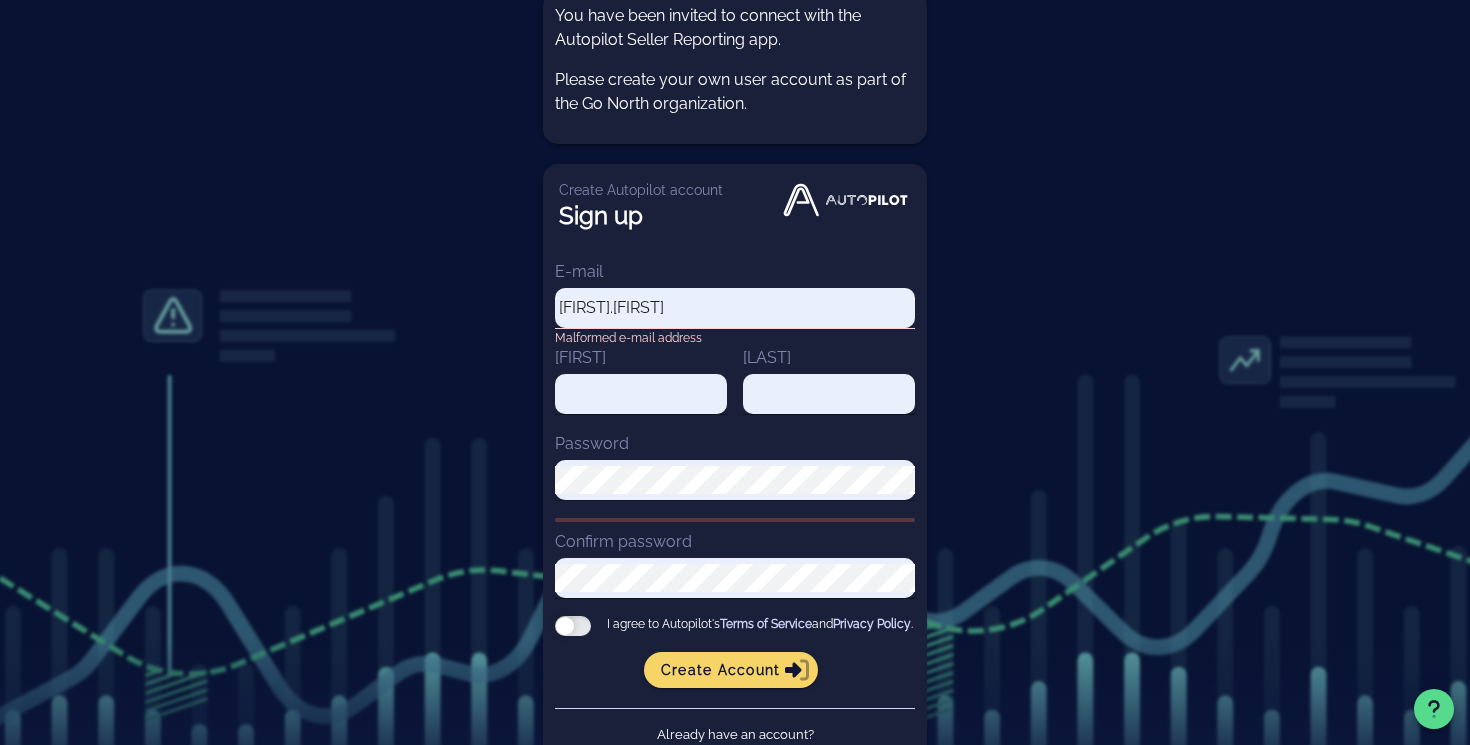 type on "faizan.riaz@gonorth.co" 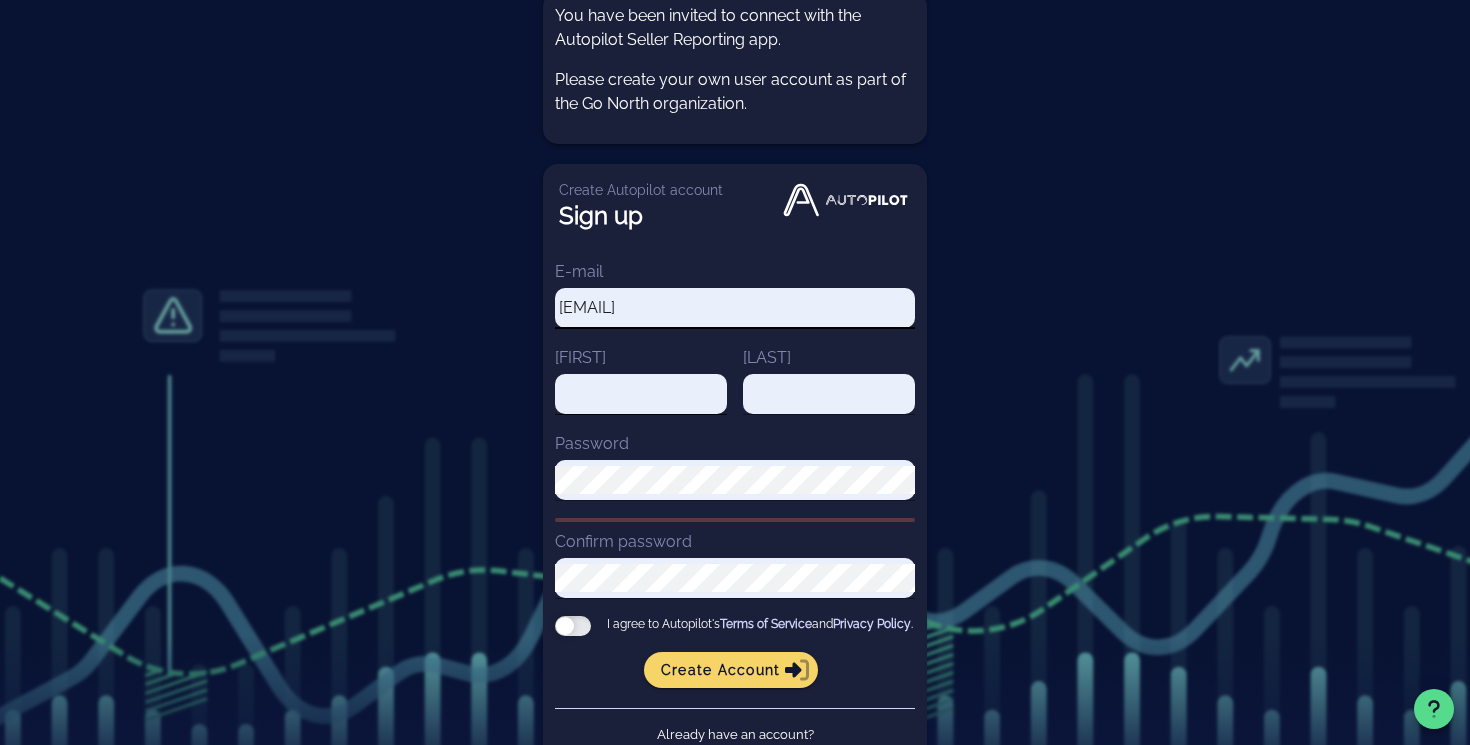 click on "First name" at bounding box center [641, 394] 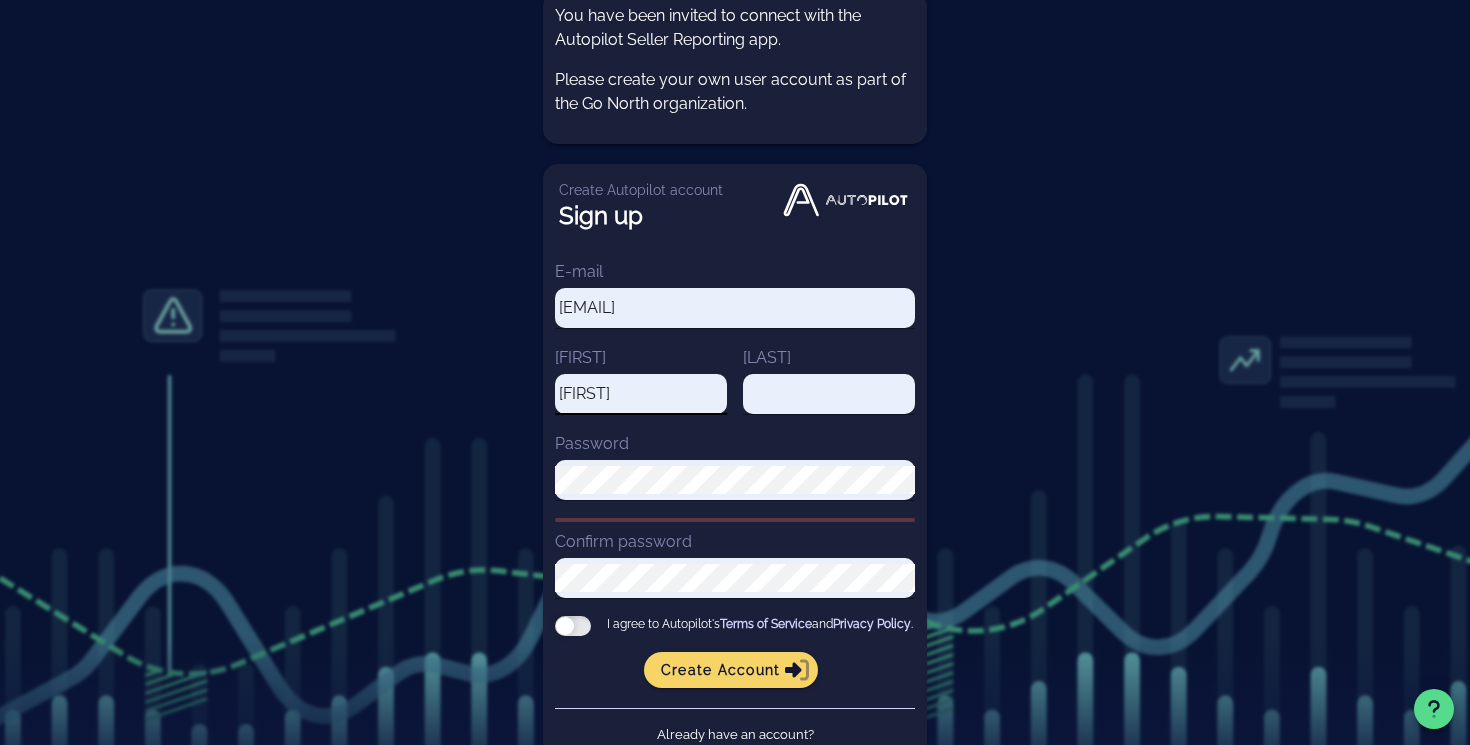 type on "Faizan" 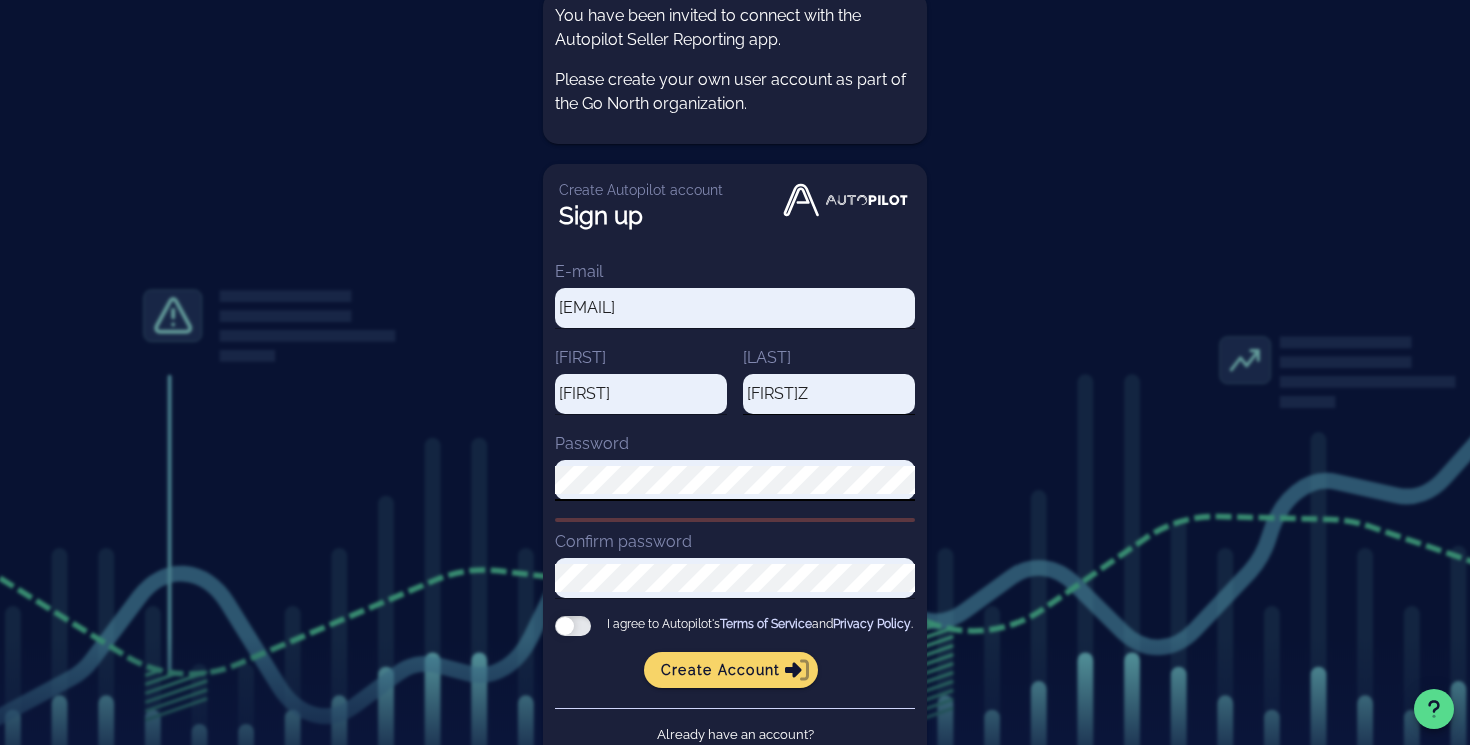 click on "RiZ" at bounding box center (829, 394) 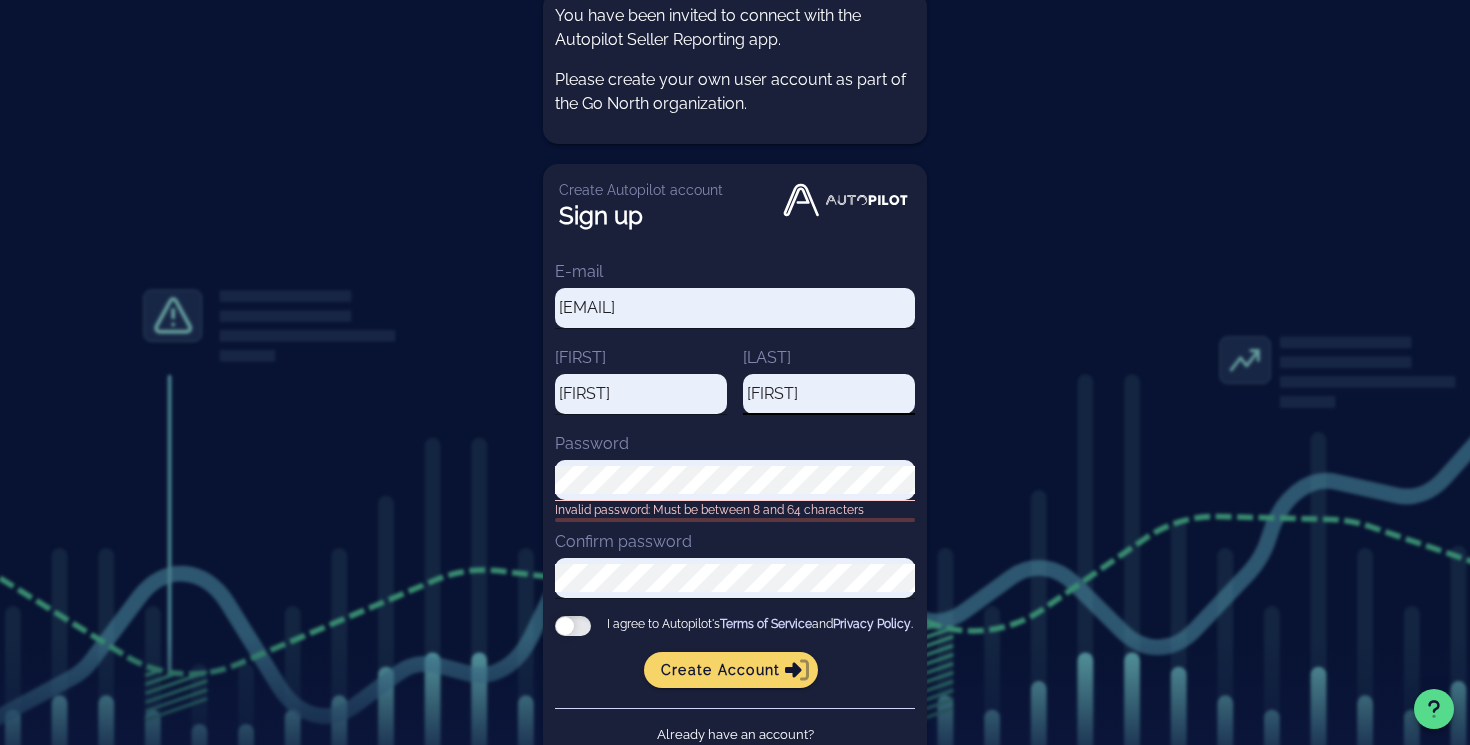 type on "Riaz" 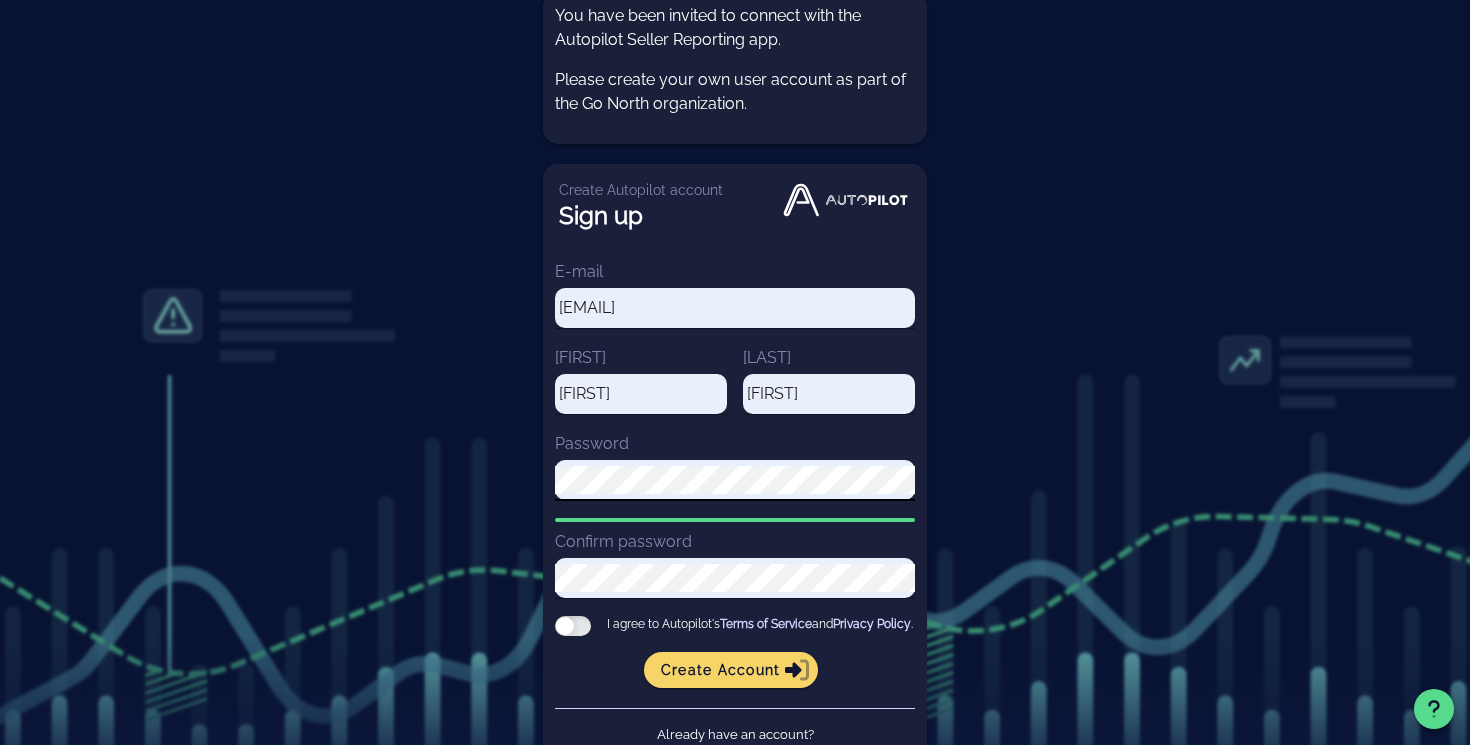 click on "You have been invited to connect with the Autopilot Seller Reporting app.
Please create your own user account as part of the Go North organization.
Create Autopilot account
Sign up
E-mail
faizan.riaz@gonorth.co
First name
Faizan
Last name
Riaz
Password
Confirm password
I agree to Autopilot's
Terms of Service  and
Privacy Policy .
Create account
Already have an account?
Click here to log-in" at bounding box center (735, 392) 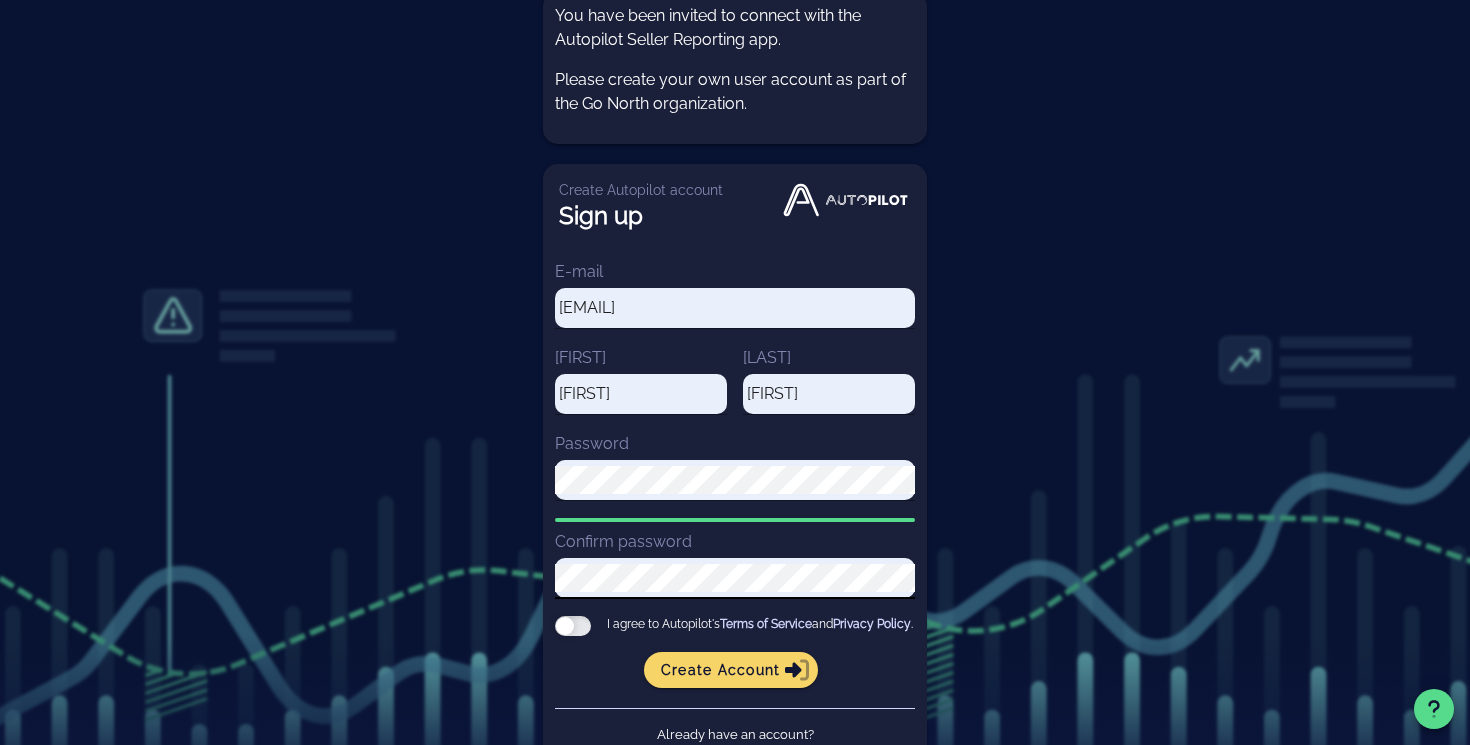 click on "You have been invited to connect with the Autopilot Seller Reporting app.
Please create your own user account as part of the Go North organization.
Create Autopilot account
Sign up
E-mail
faizan.riaz@gonorth.co
First name
Faizan
Last name
Riaz
Password
Confirm password
I agree to Autopilot's
Terms of Service  and
Privacy Policy .
Create account
Already have an account?
Click here to log-in" at bounding box center [735, 392] 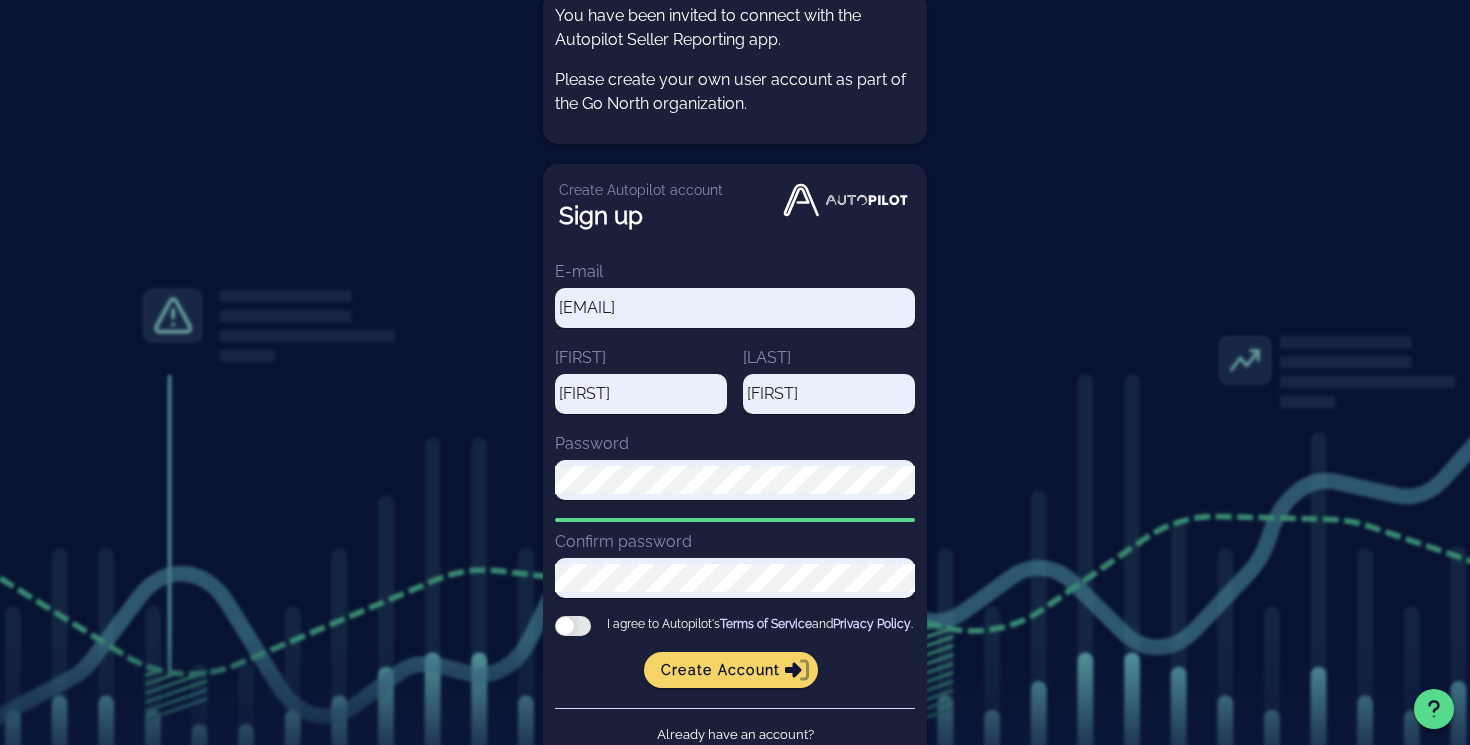 click at bounding box center (573, 626) 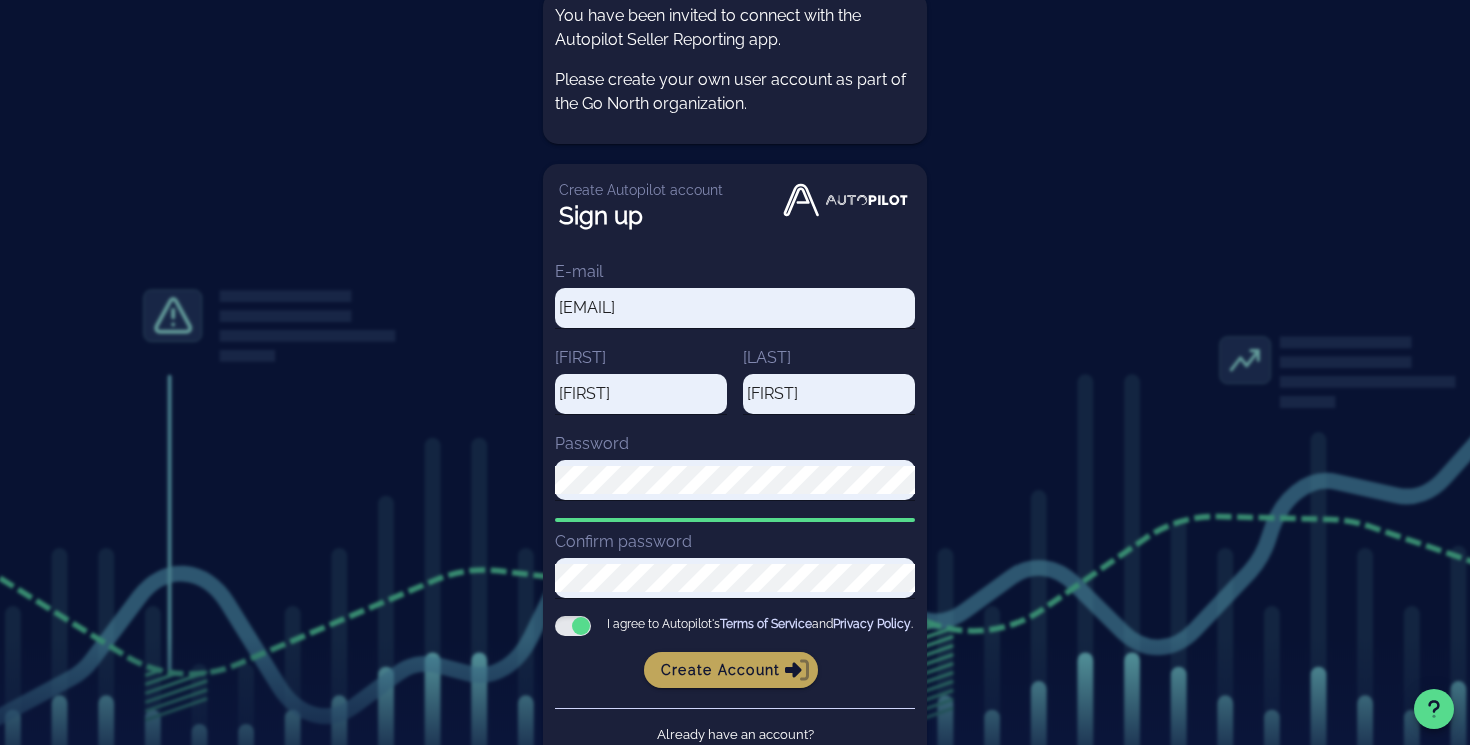 click on "Create account" at bounding box center (731, 670) 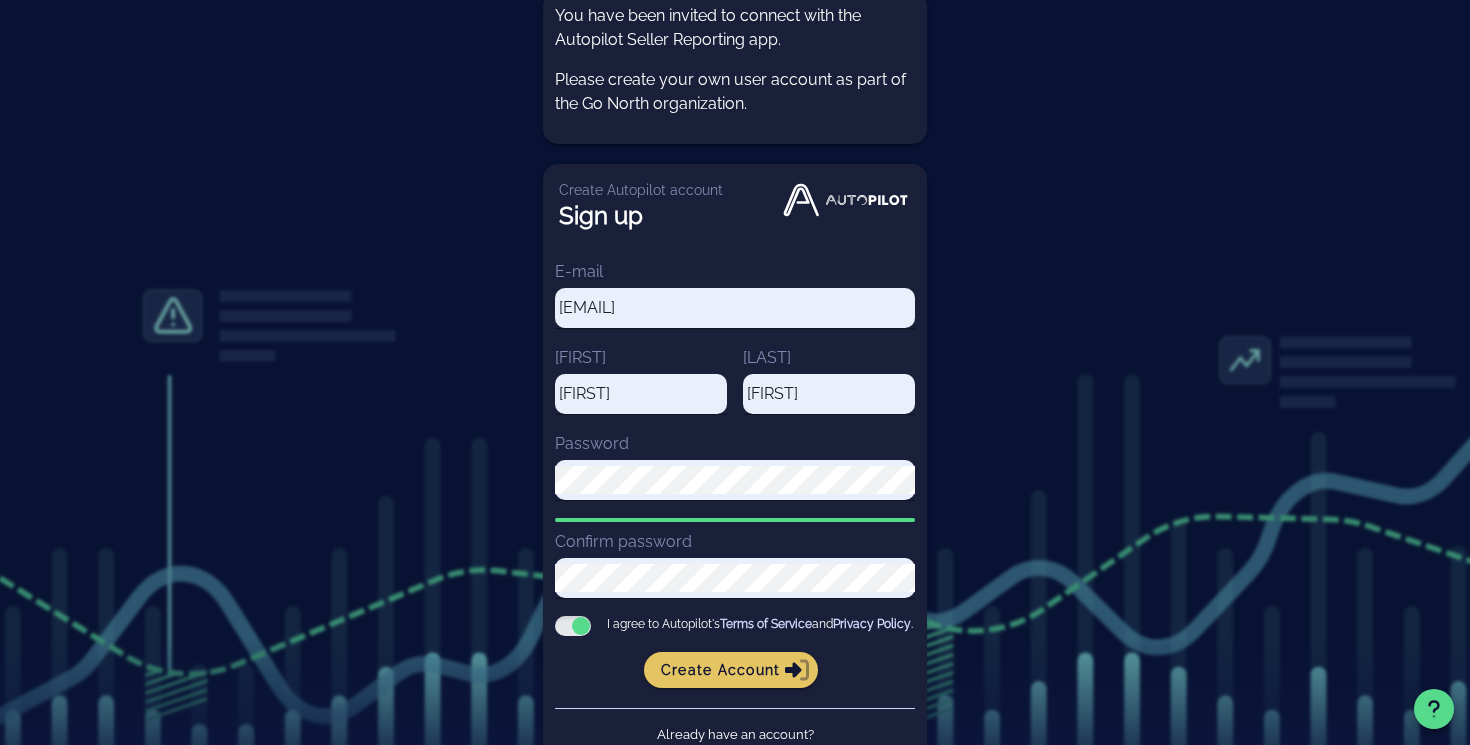 scroll, scrollTop: 0, scrollLeft: 0, axis: both 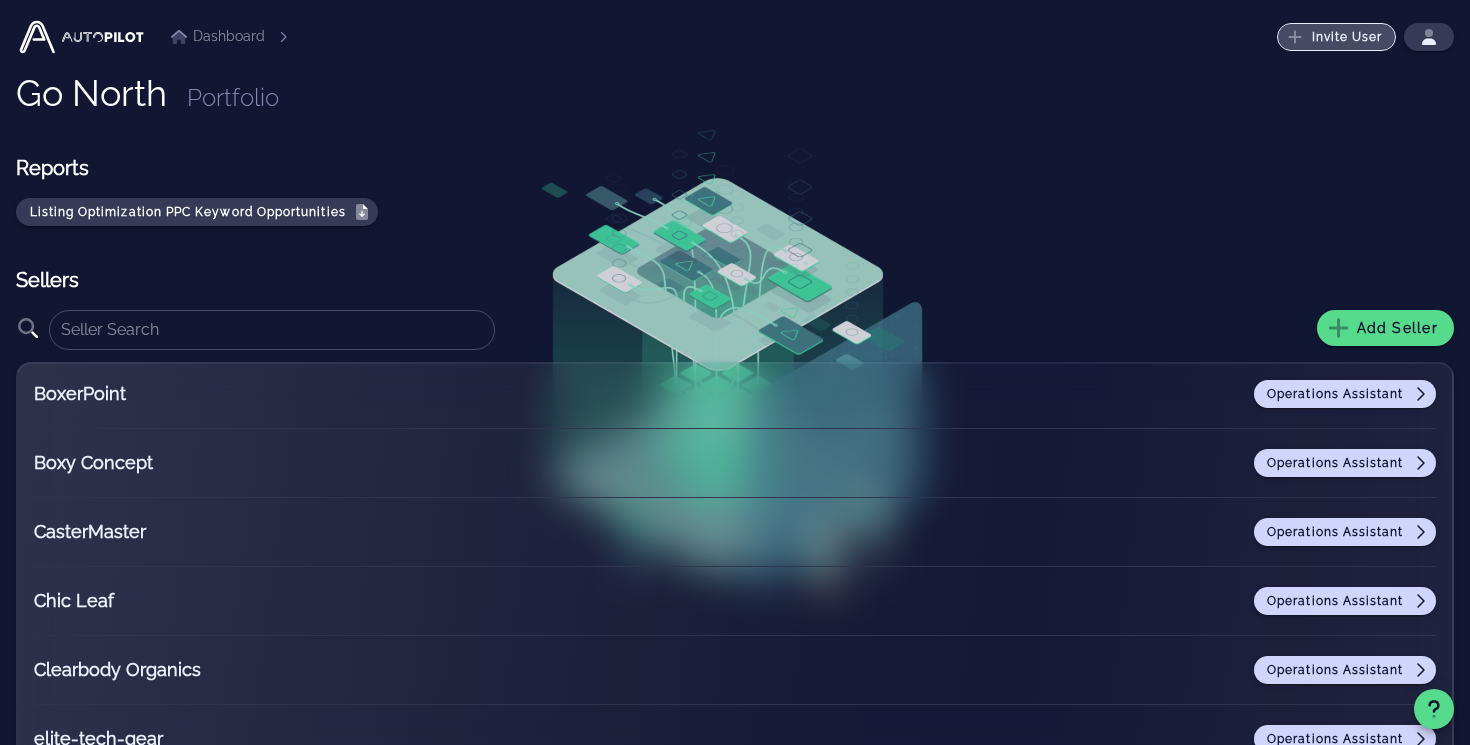 click on "Invite User" at bounding box center (1337, 37) 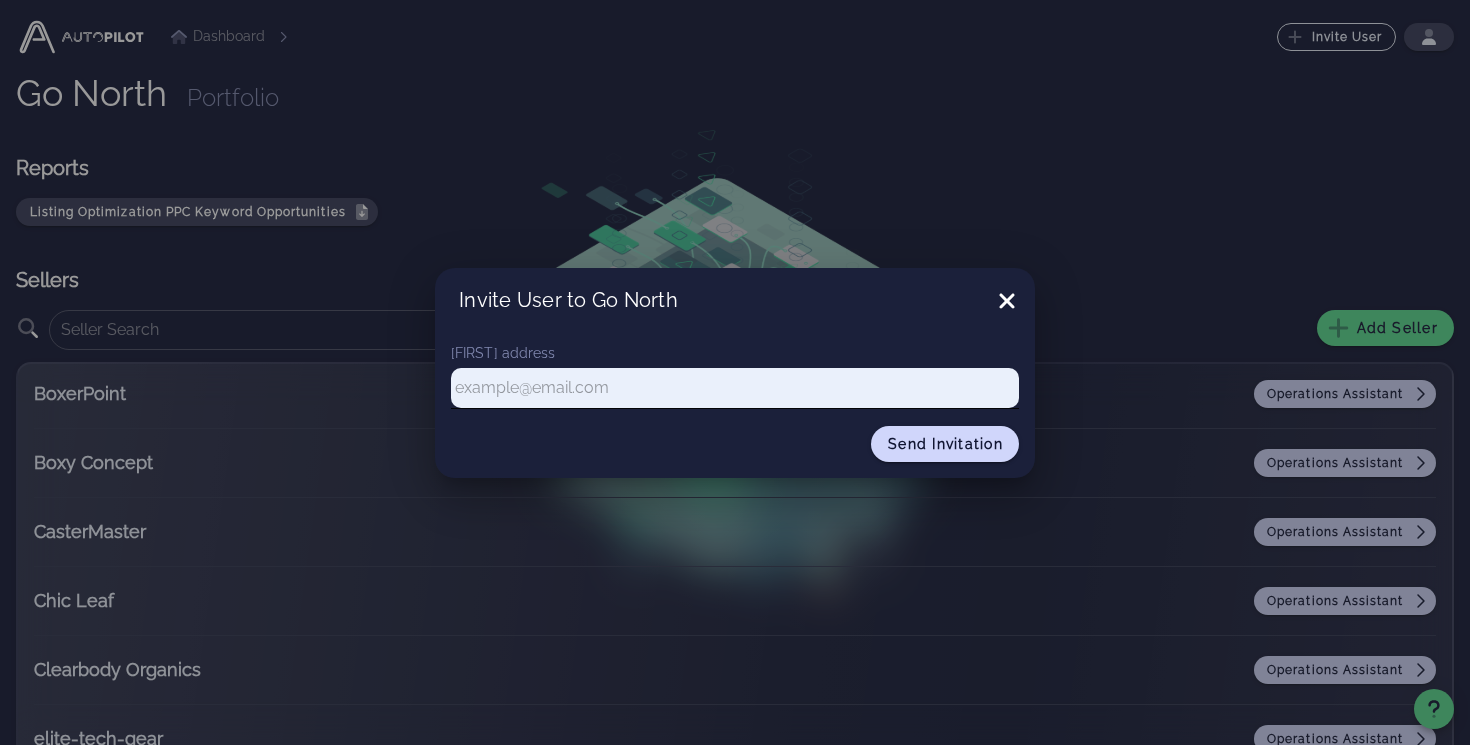 click at bounding box center (735, 388) 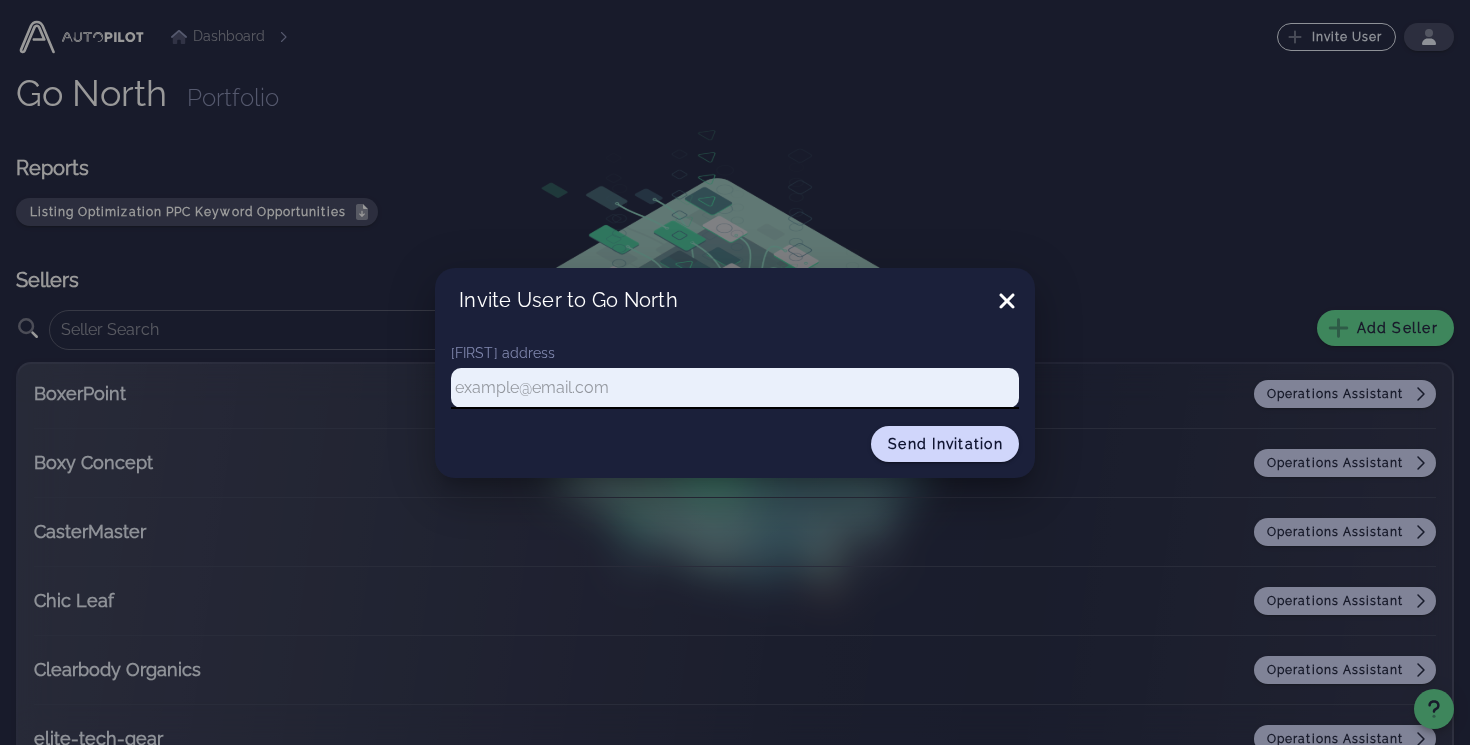 click at bounding box center [735, 388] 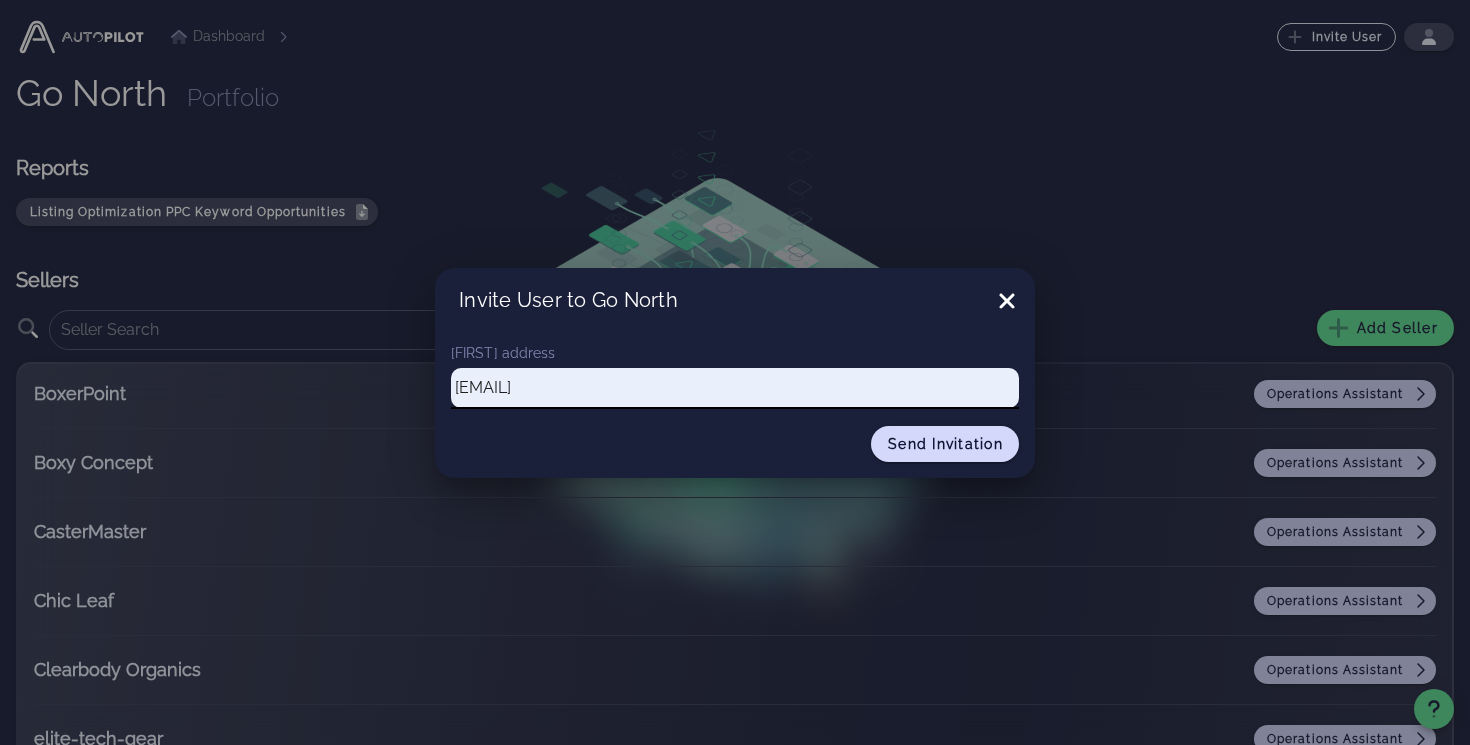 type on "jonathan.lejon@gonorth.co" 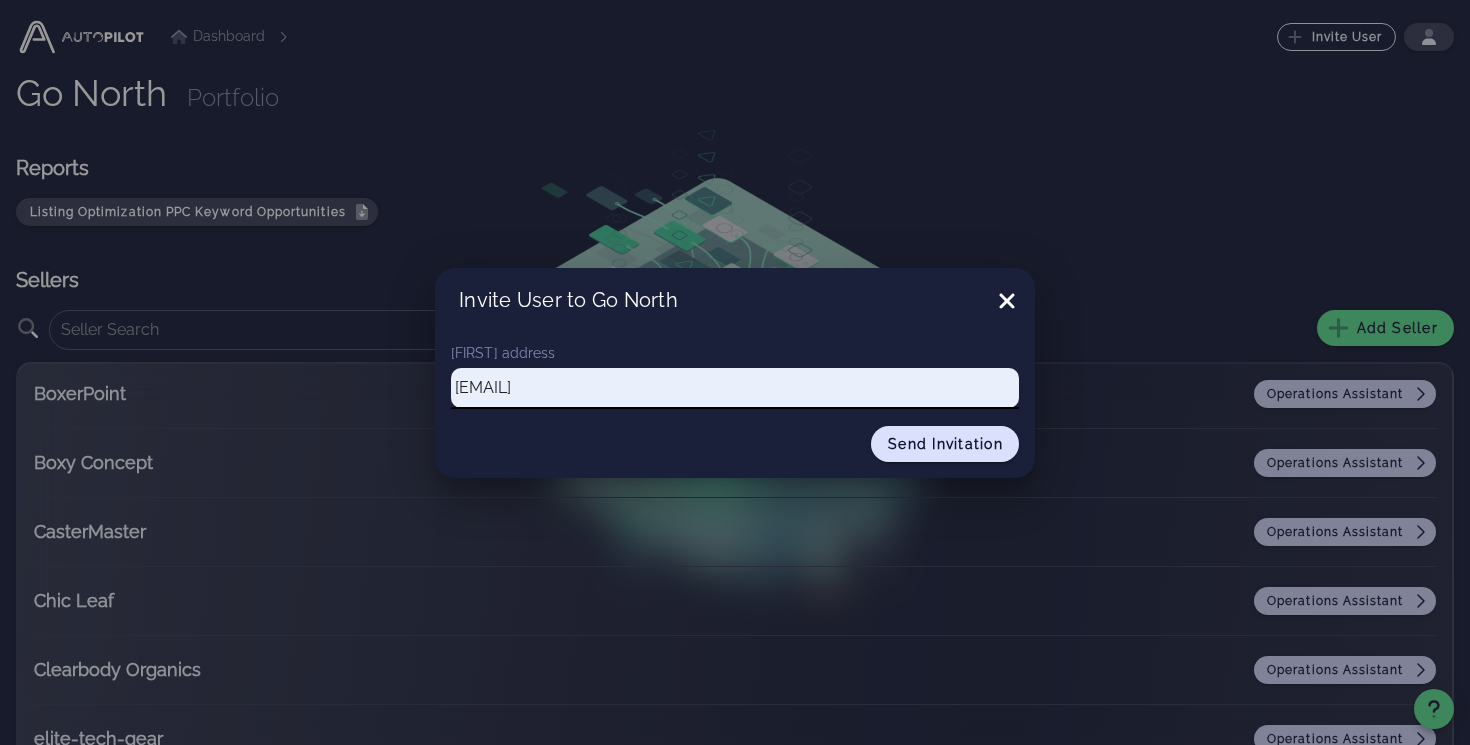 click on "Send invitation" at bounding box center (945, 444) 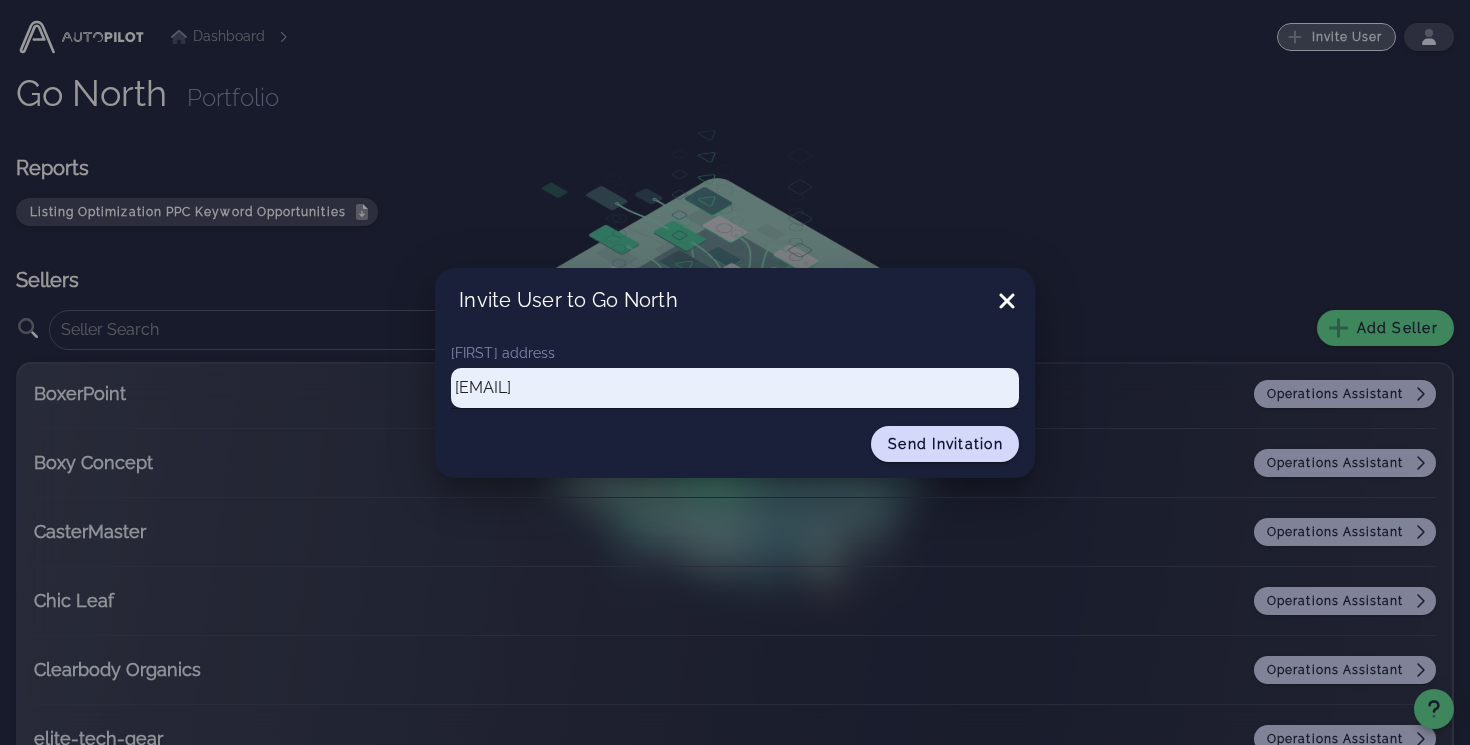type 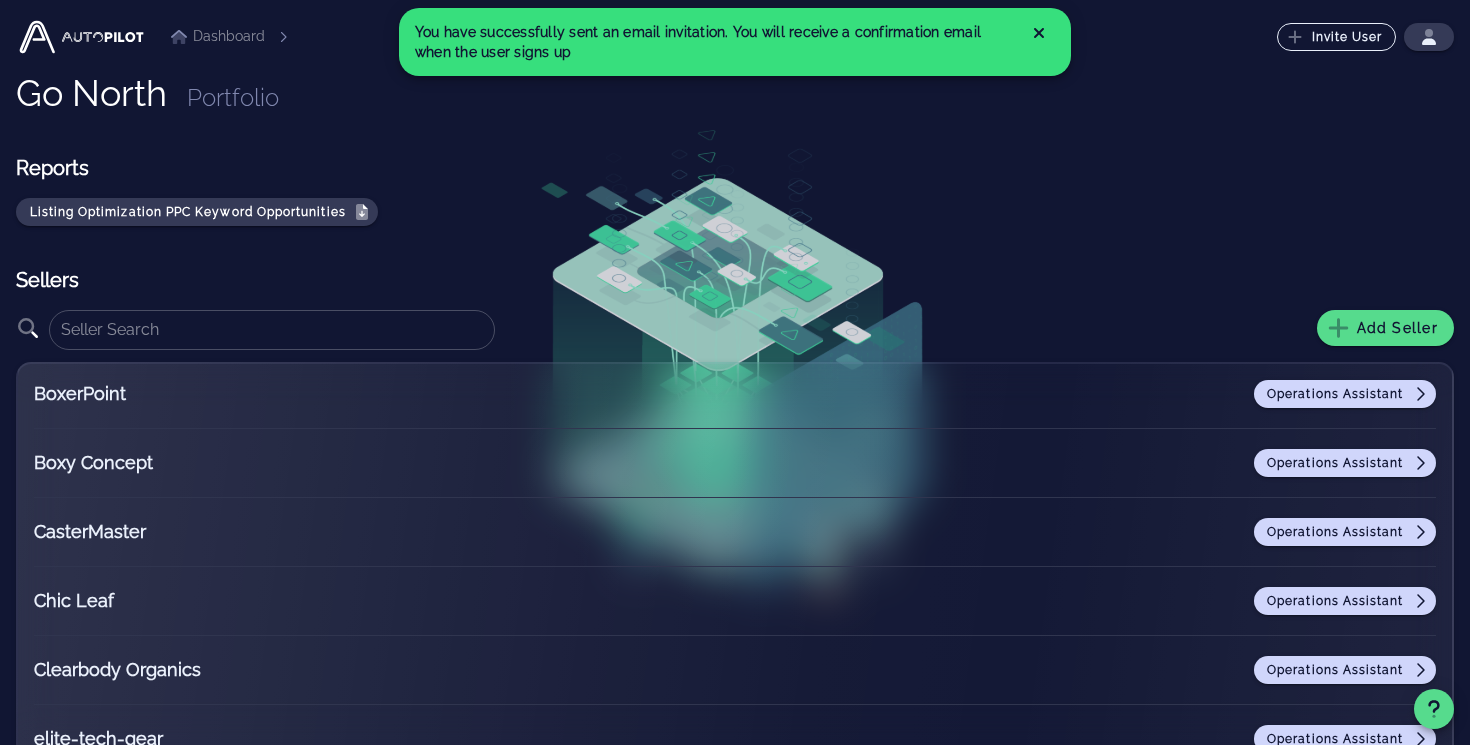 click 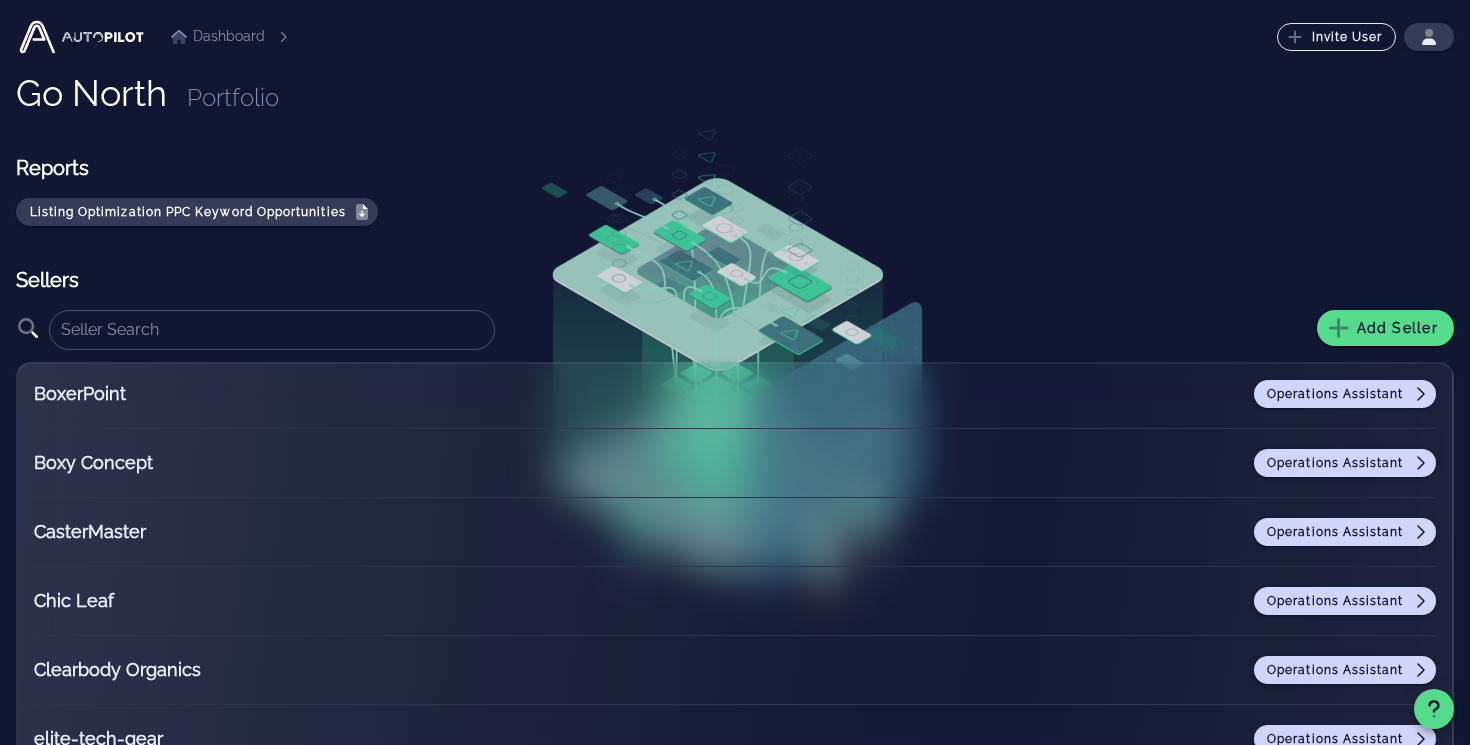 scroll, scrollTop: 69, scrollLeft: 0, axis: vertical 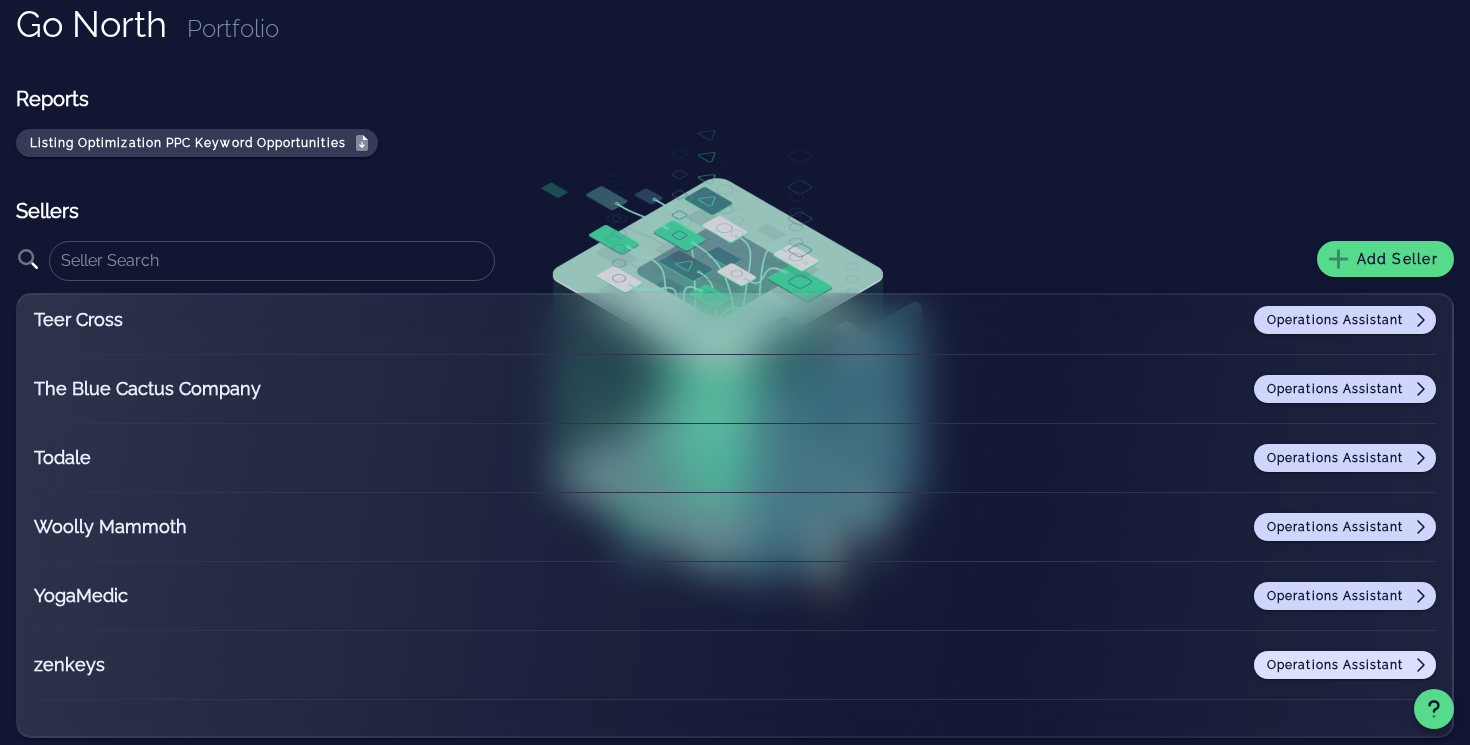 click on "Operations Assistant" at bounding box center (1345, 665) 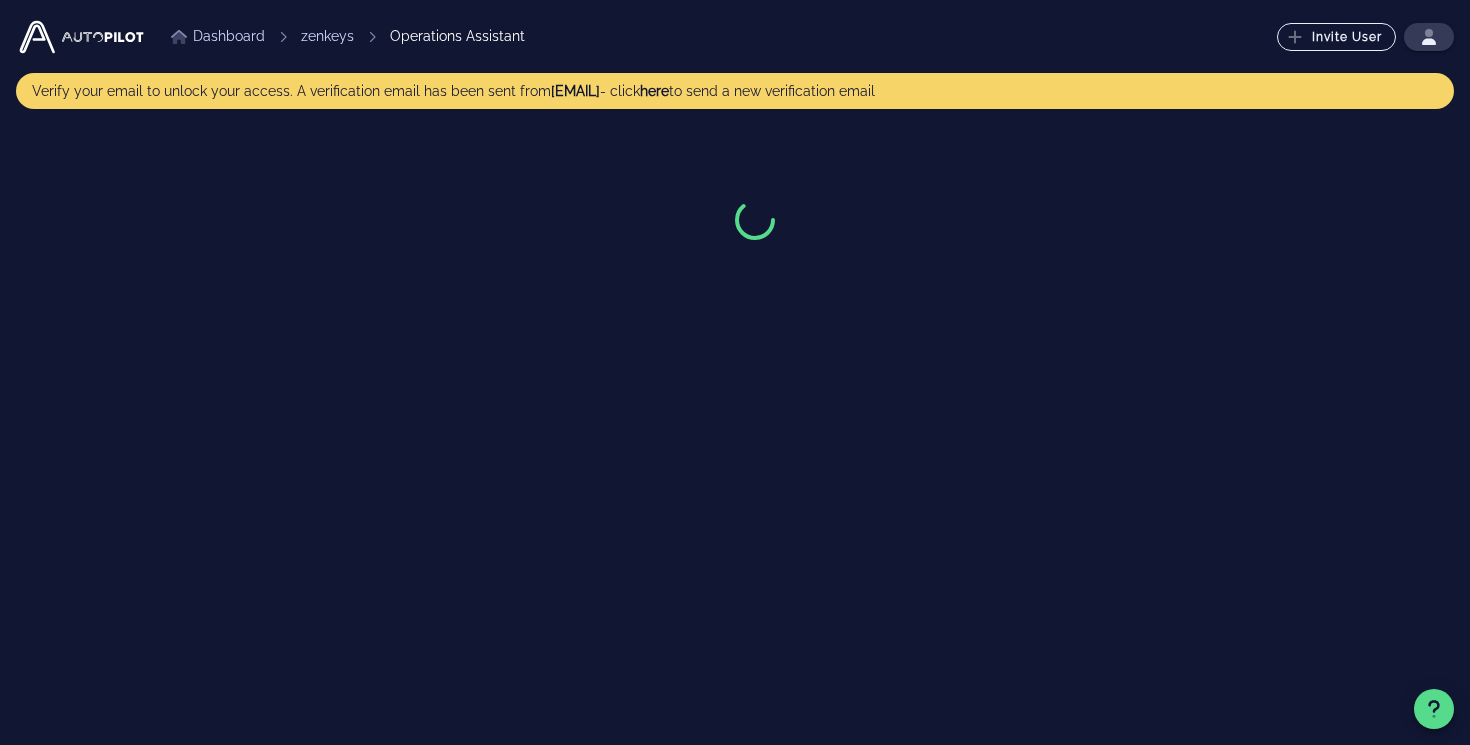 scroll, scrollTop: 0, scrollLeft: 0, axis: both 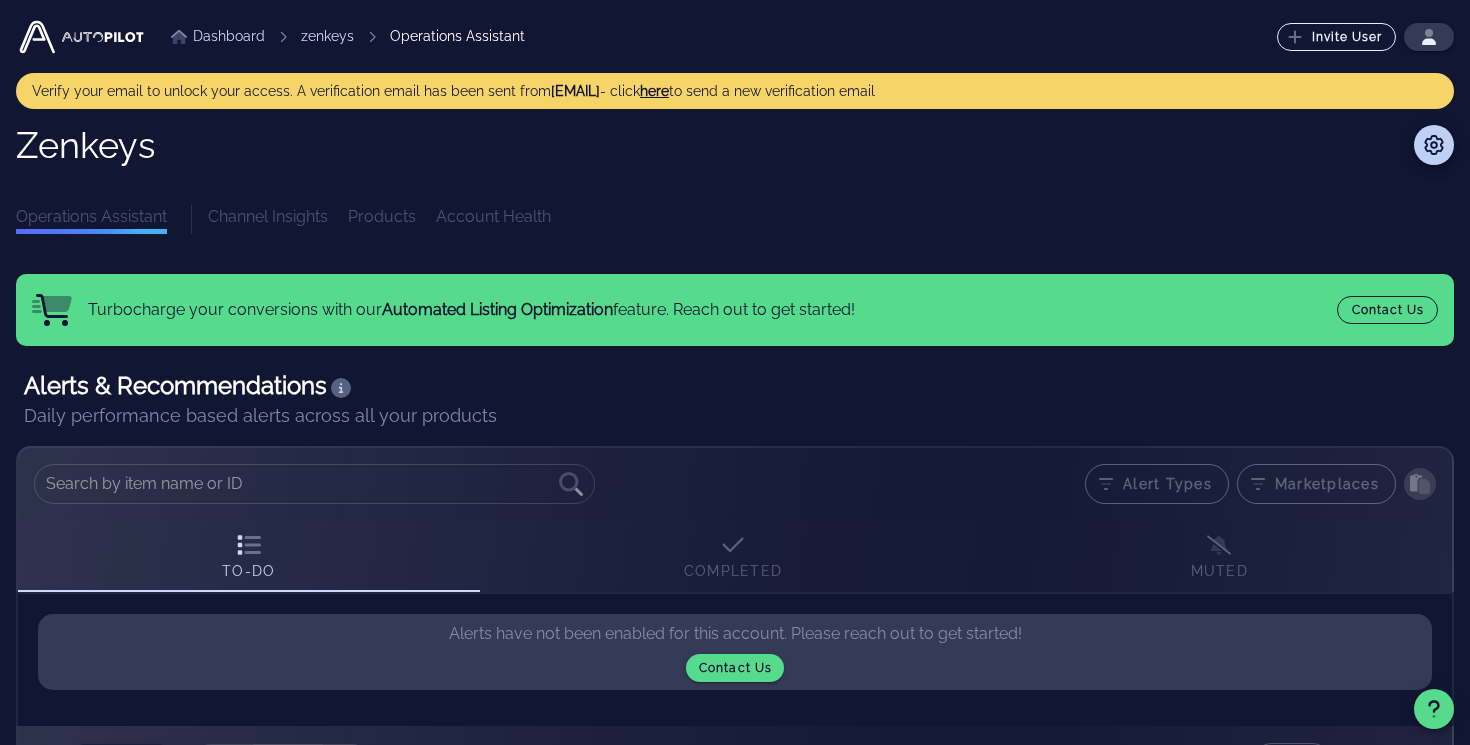 click on "here" at bounding box center (654, 91) 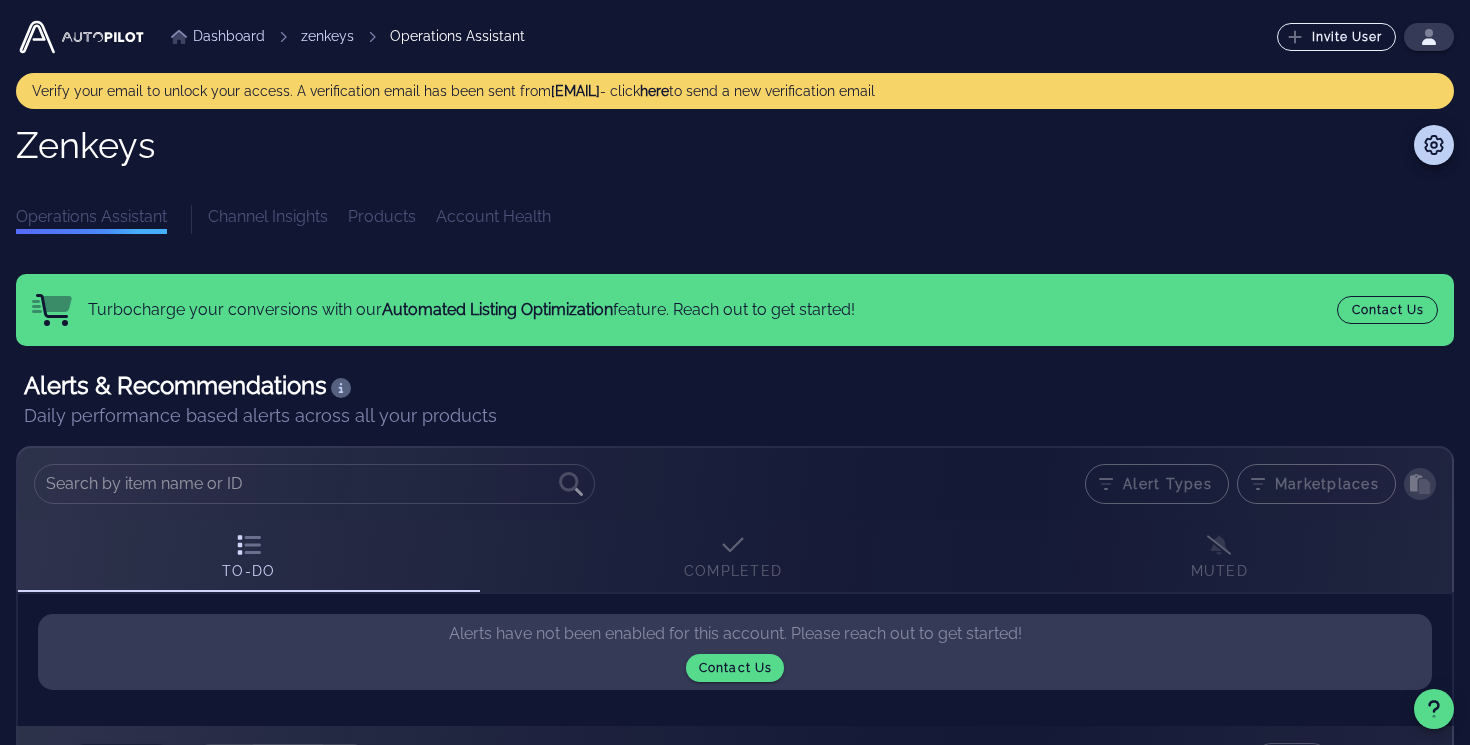 drag, startPoint x: 542, startPoint y: 85, endPoint x: 726, endPoint y: 88, distance: 184.02446 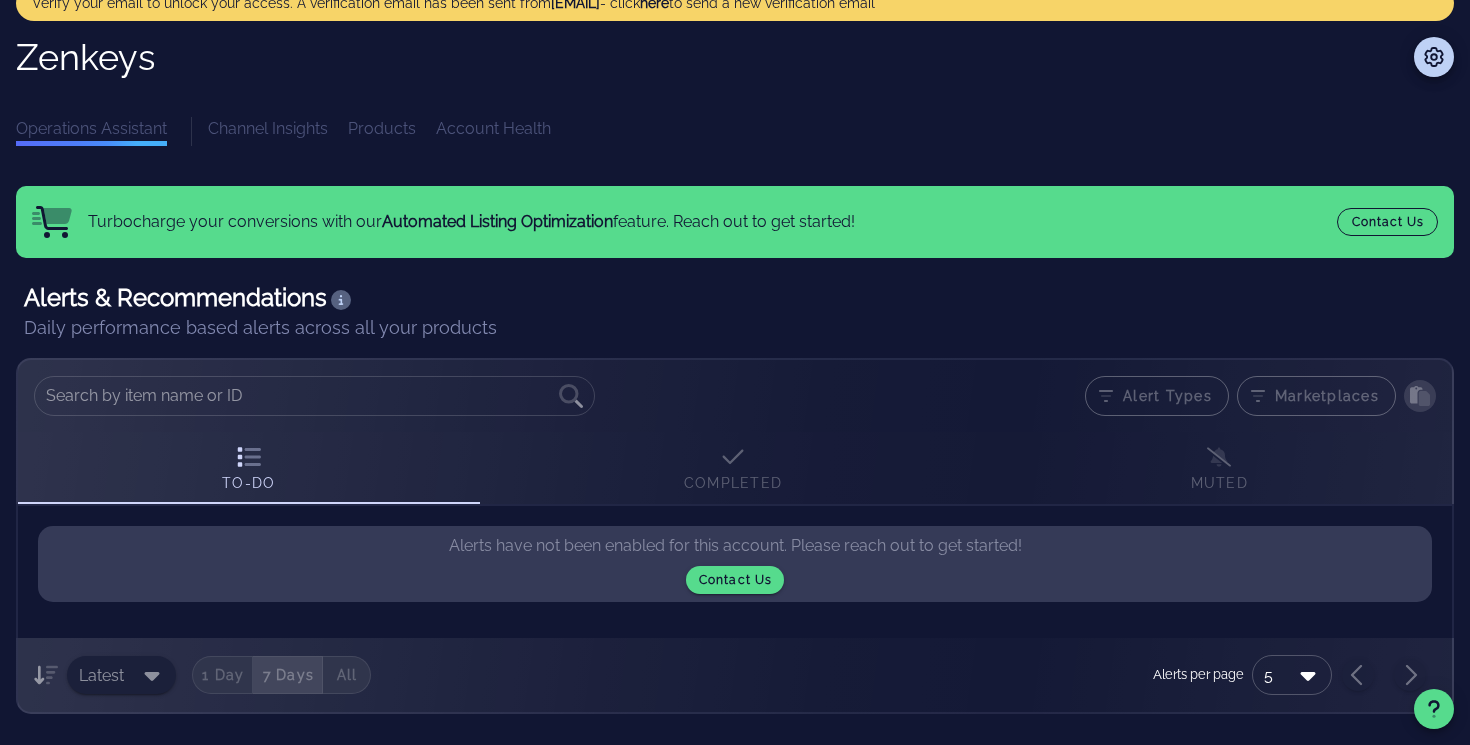 scroll, scrollTop: 74, scrollLeft: 0, axis: vertical 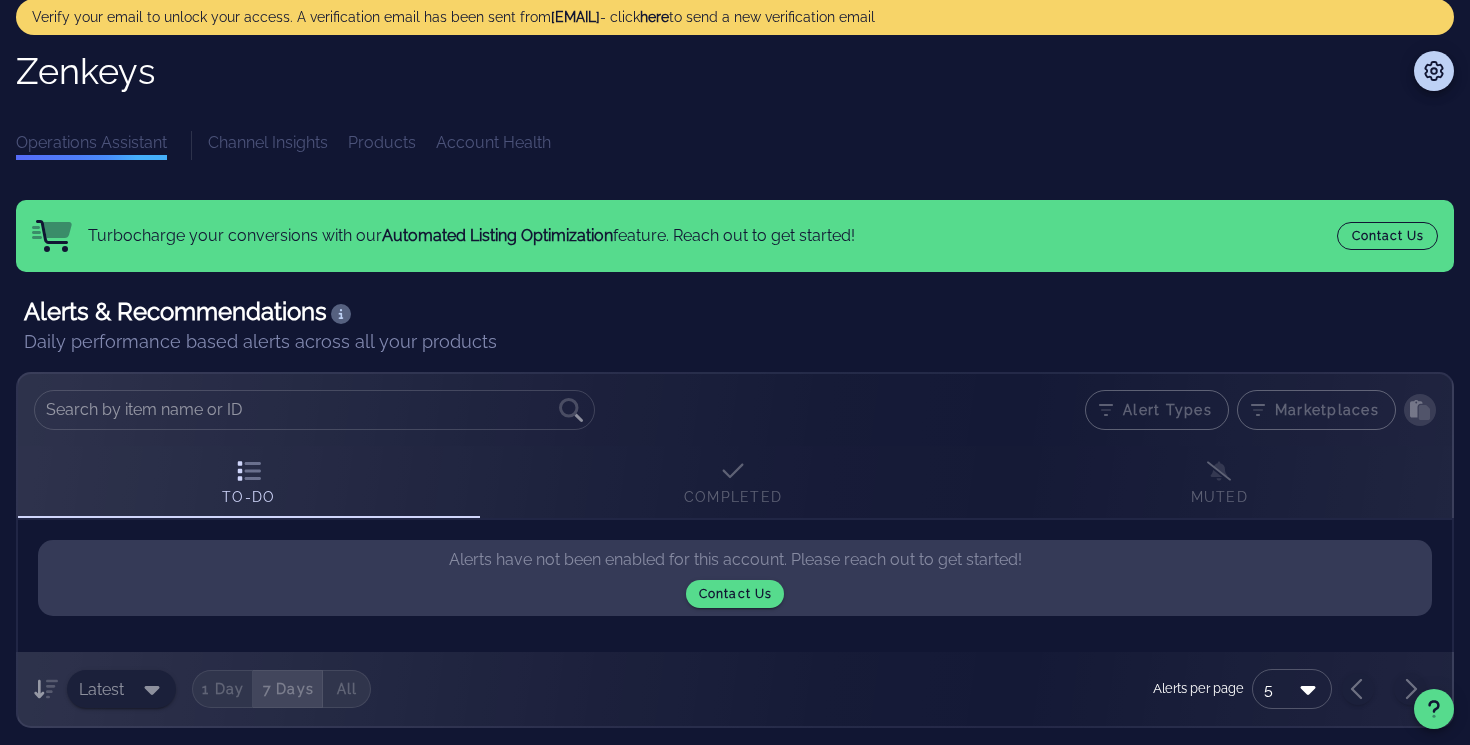 click on "Channel Insights
Products
Account Health" at bounding box center [831, 145] 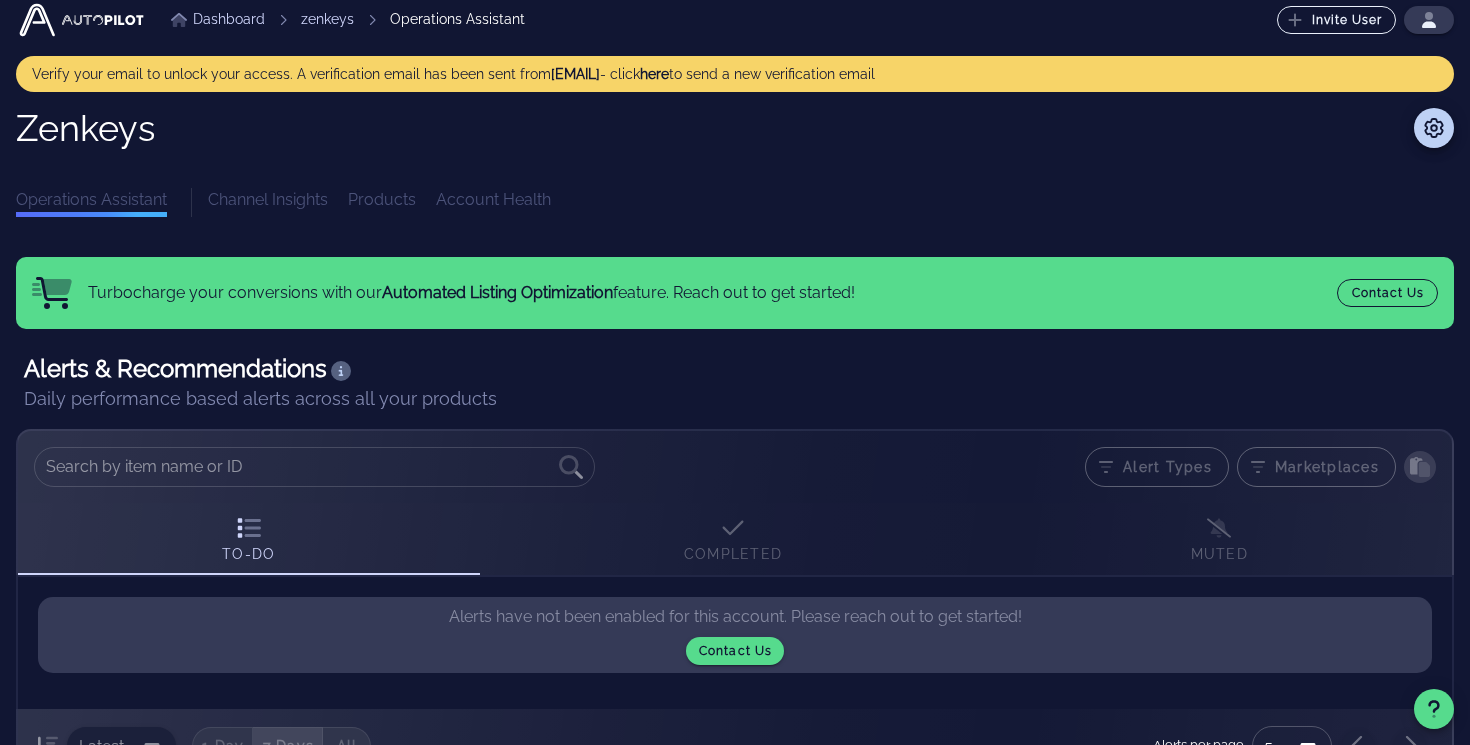 scroll, scrollTop: 0, scrollLeft: 0, axis: both 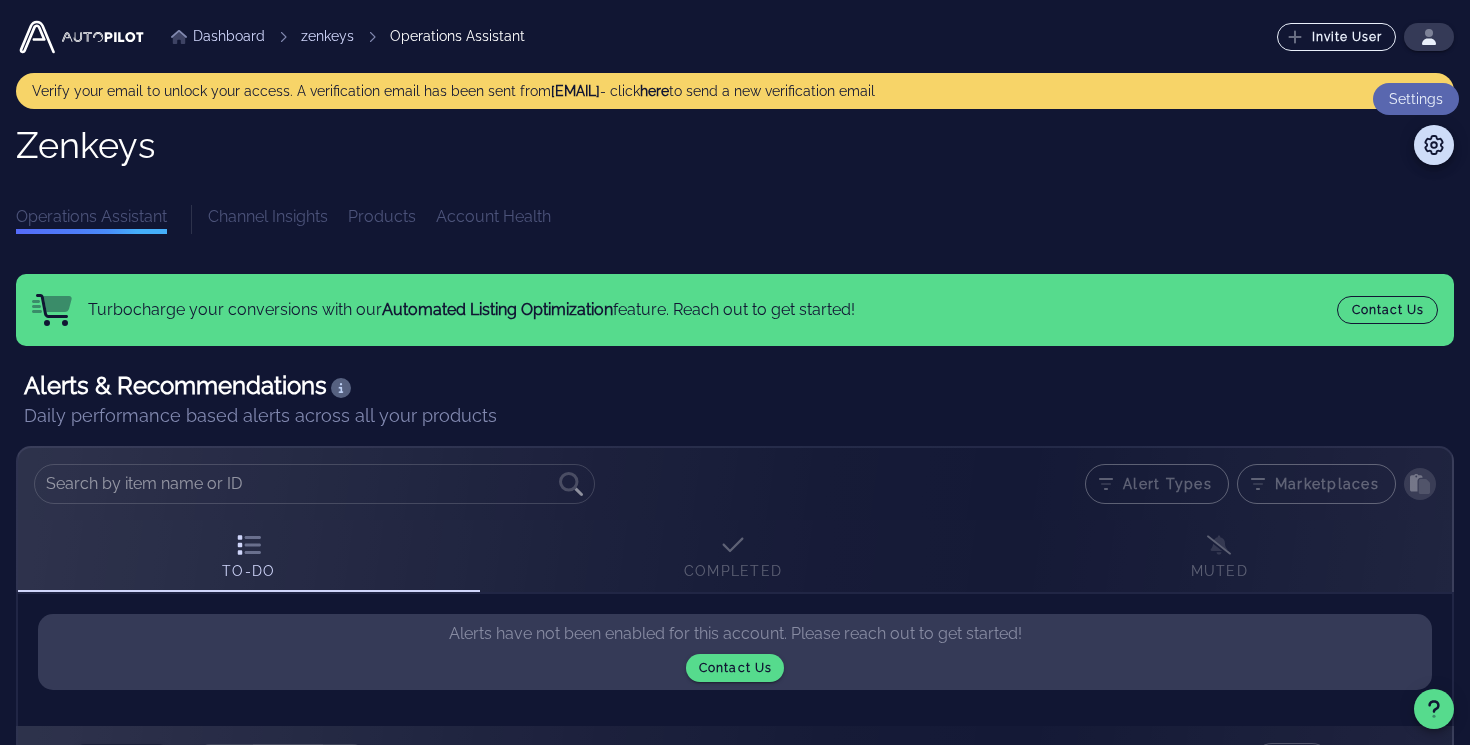 click 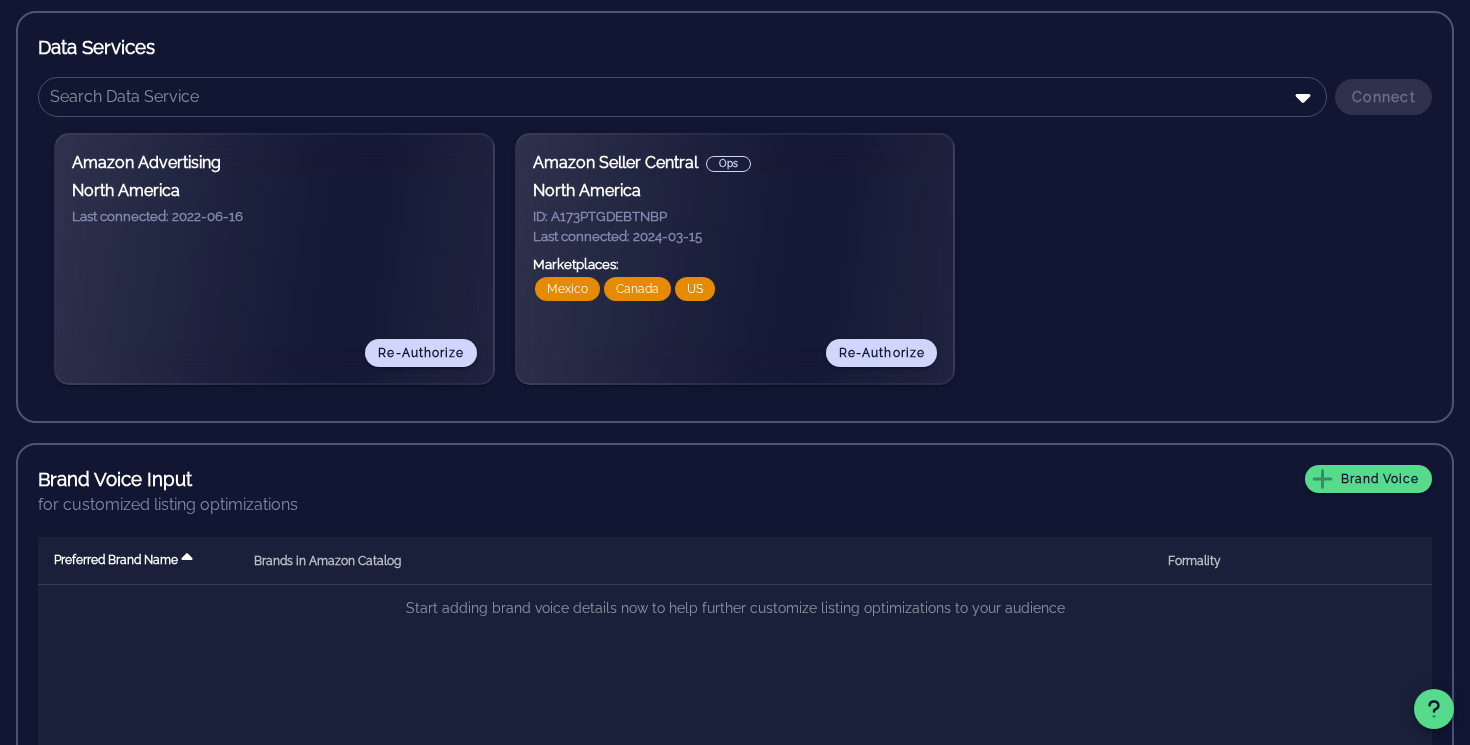 scroll, scrollTop: 405, scrollLeft: 0, axis: vertical 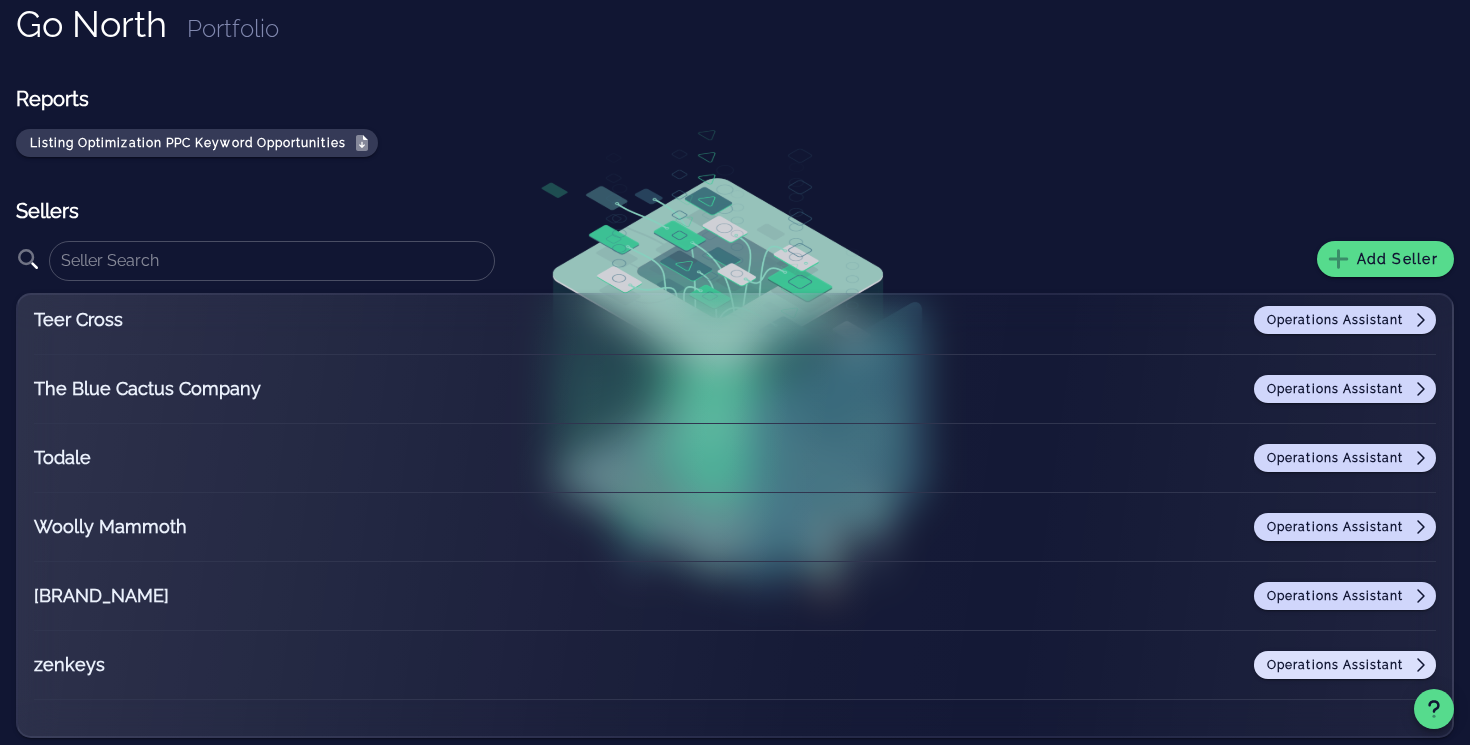 click on "Operations Assistant" at bounding box center [1345, 665] 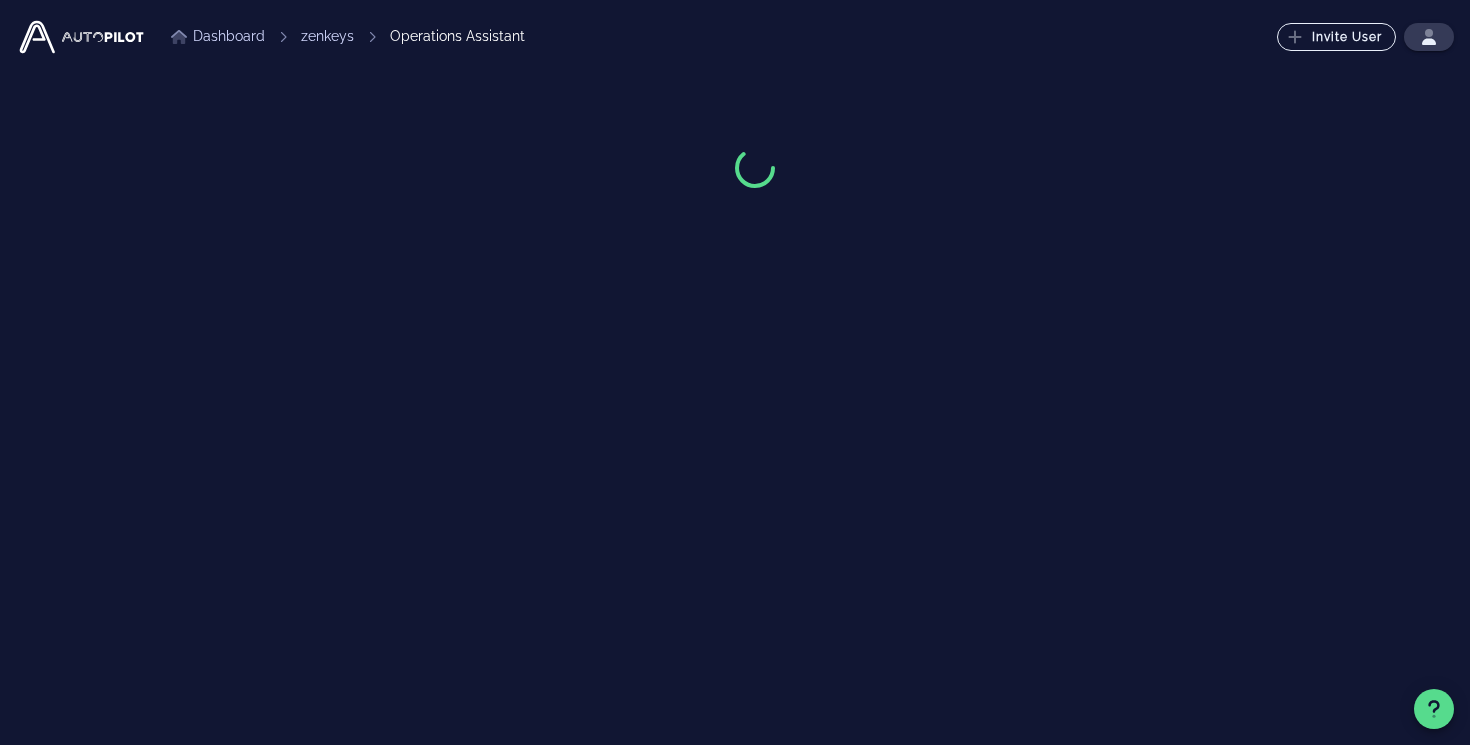 scroll, scrollTop: 0, scrollLeft: 0, axis: both 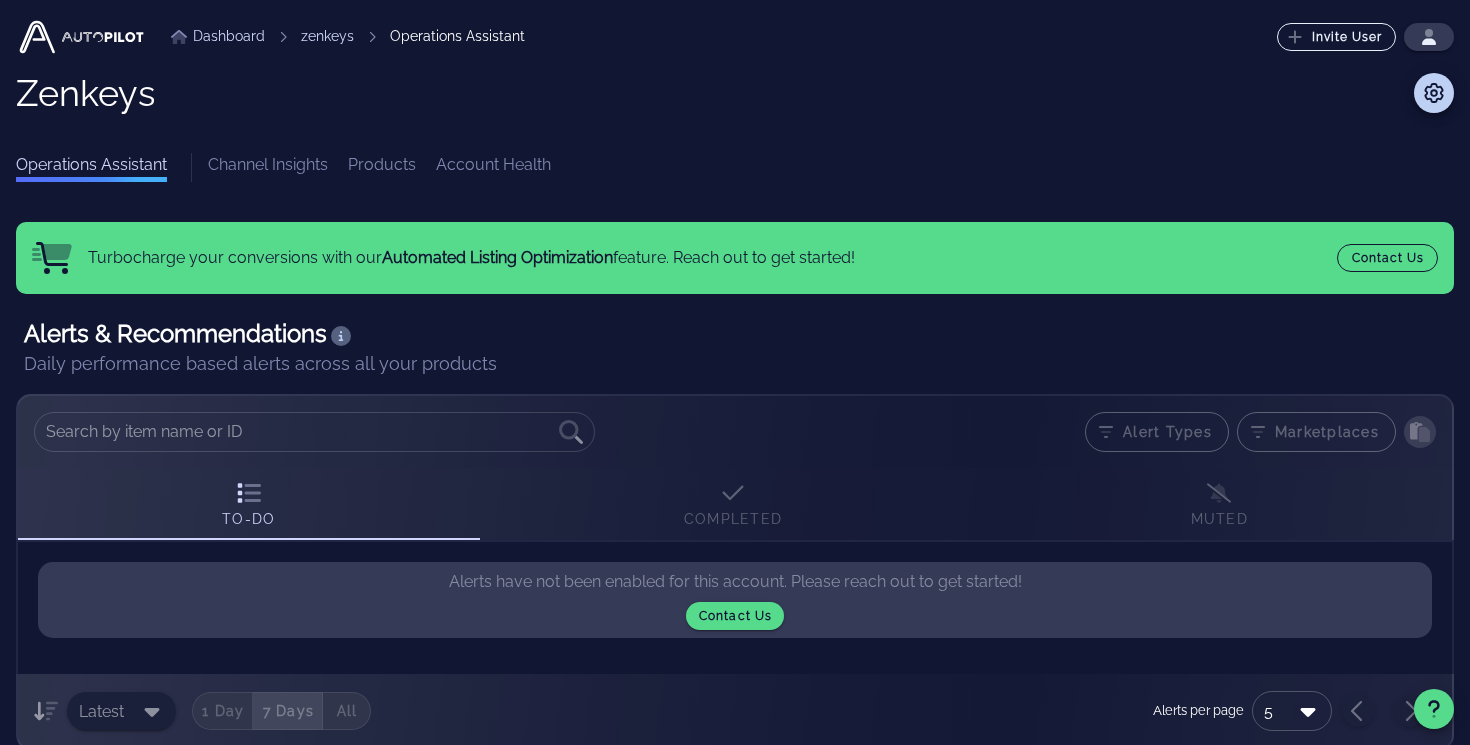 click on "Channel Insights" at bounding box center [268, 167] 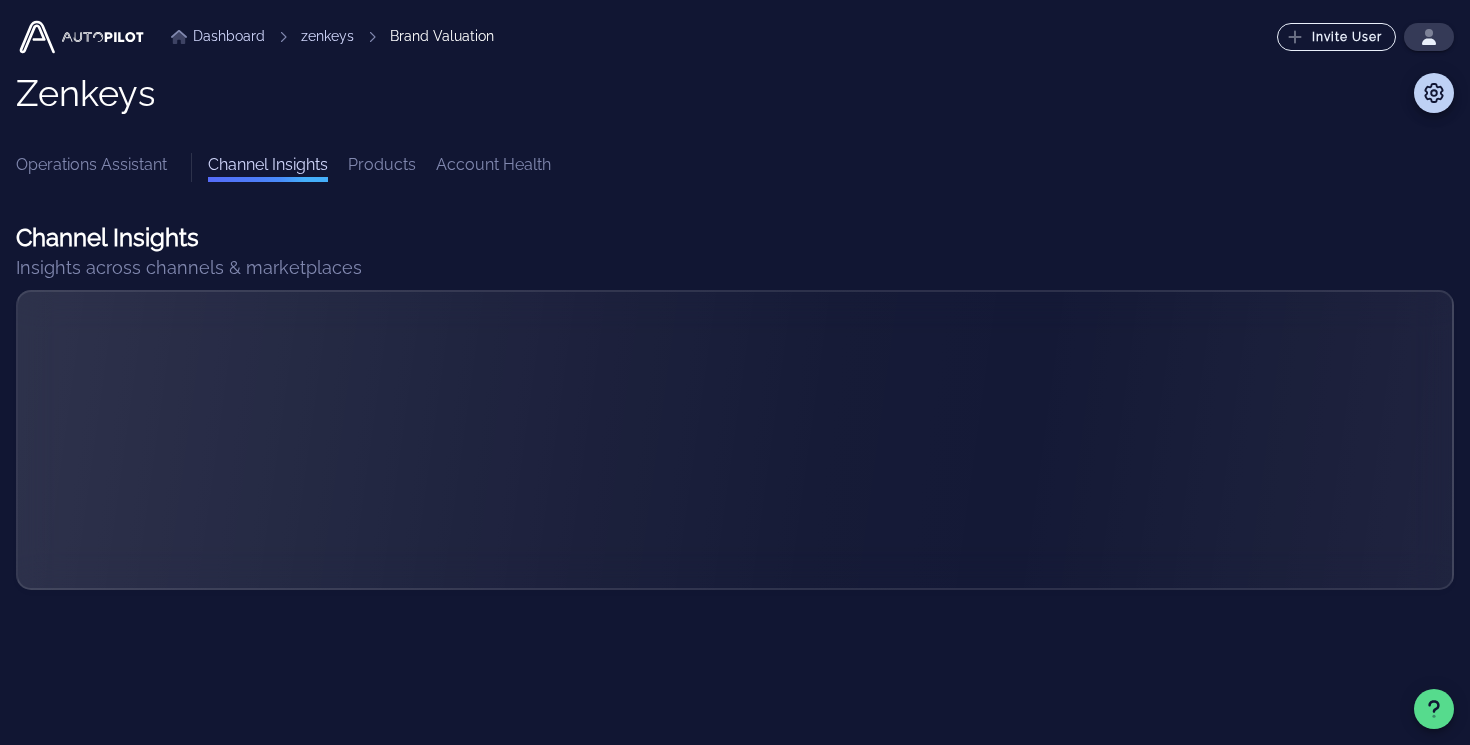 click on "Operations Assistant" at bounding box center [91, 167] 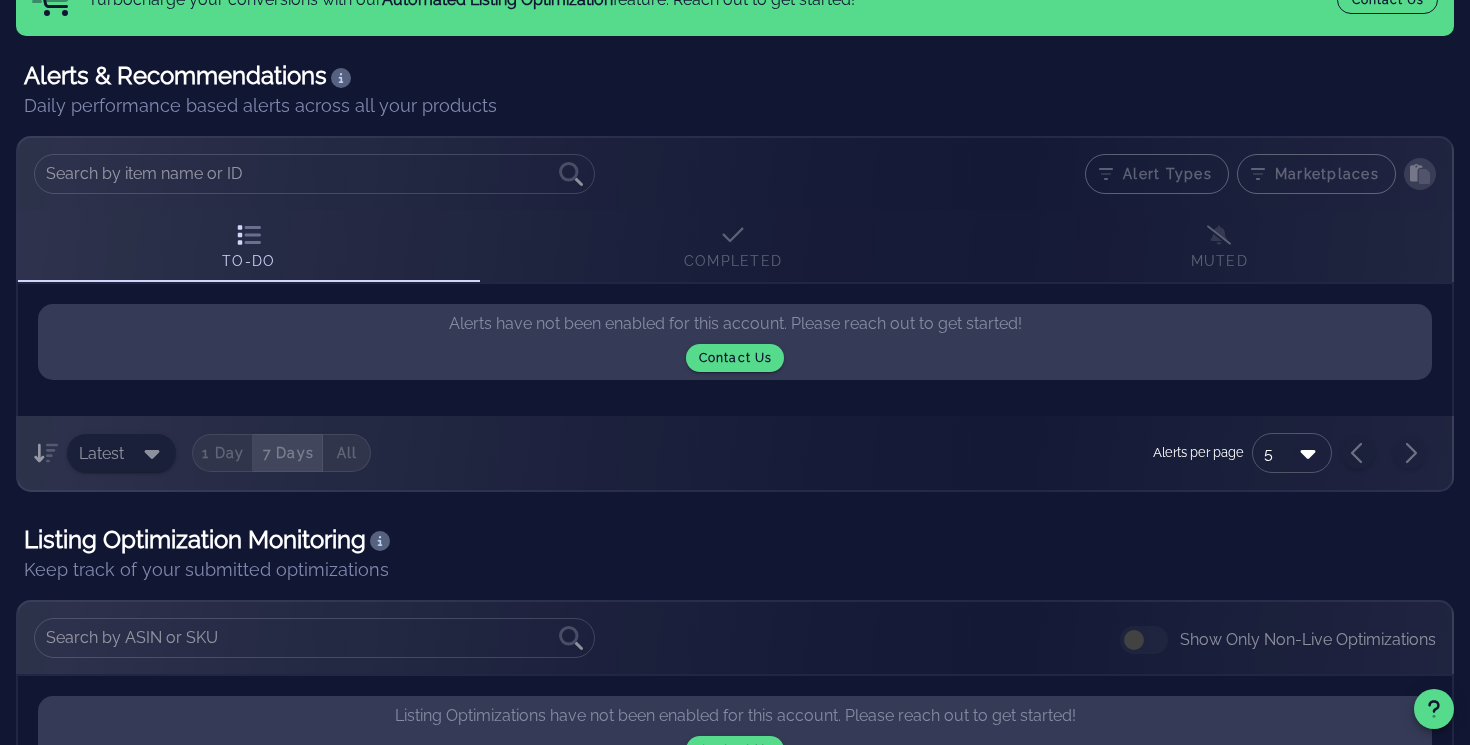 scroll, scrollTop: 0, scrollLeft: 0, axis: both 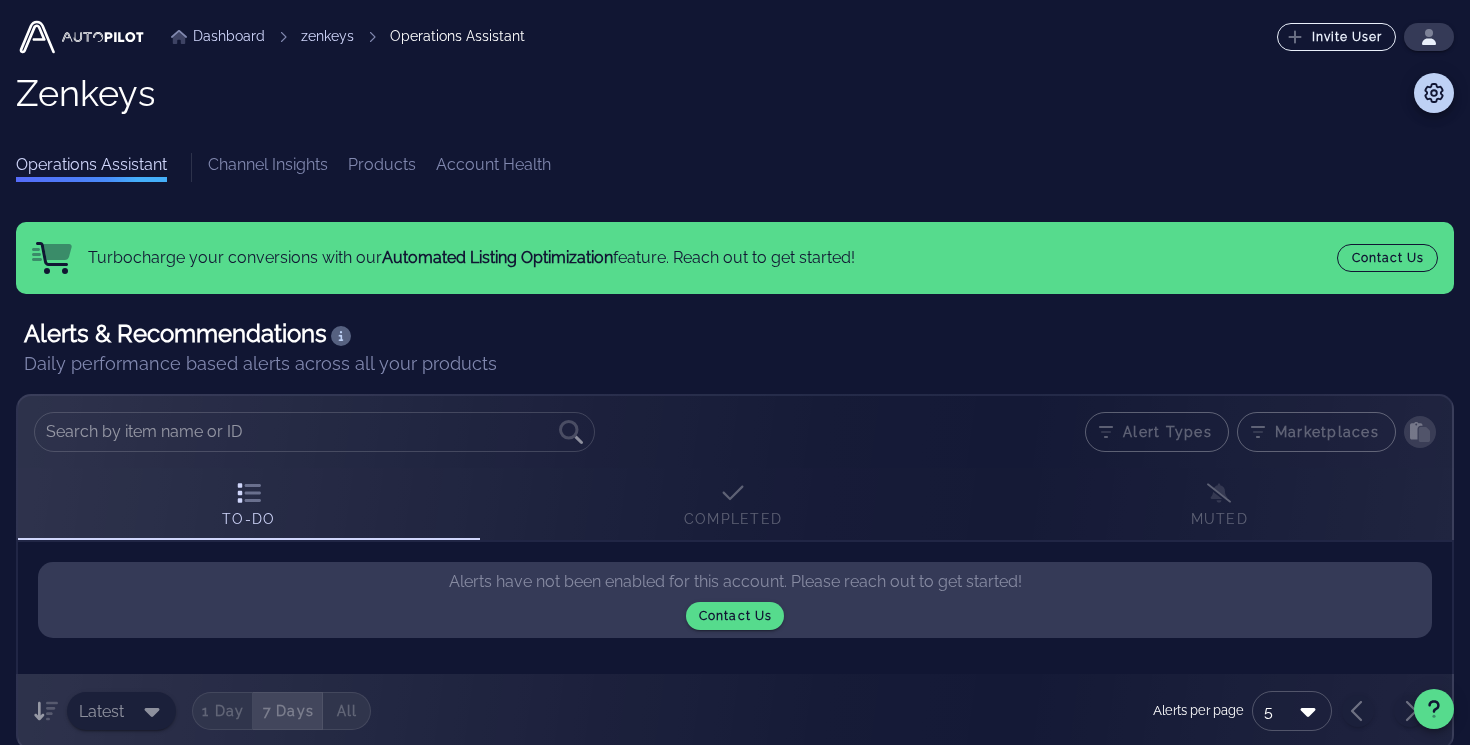 click at bounding box center [81, 37] 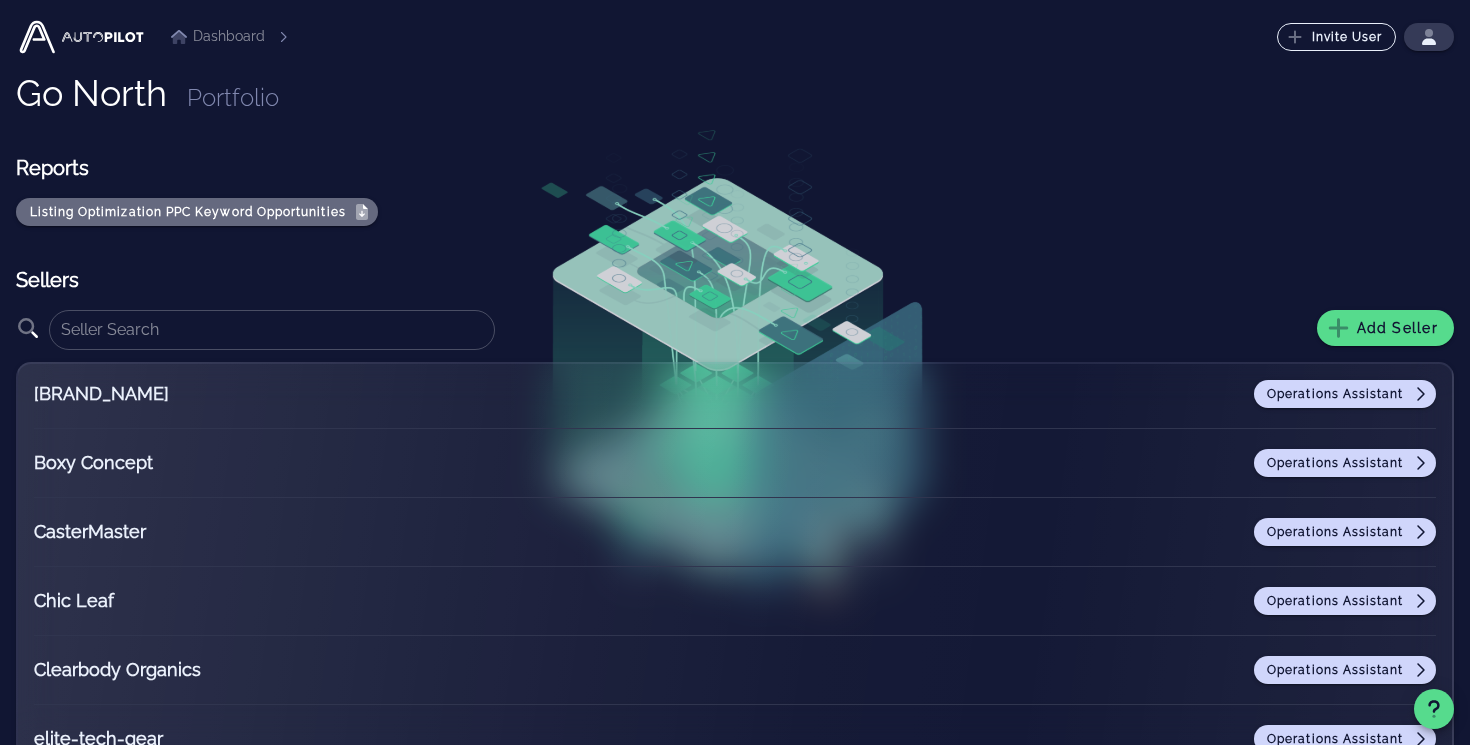 click 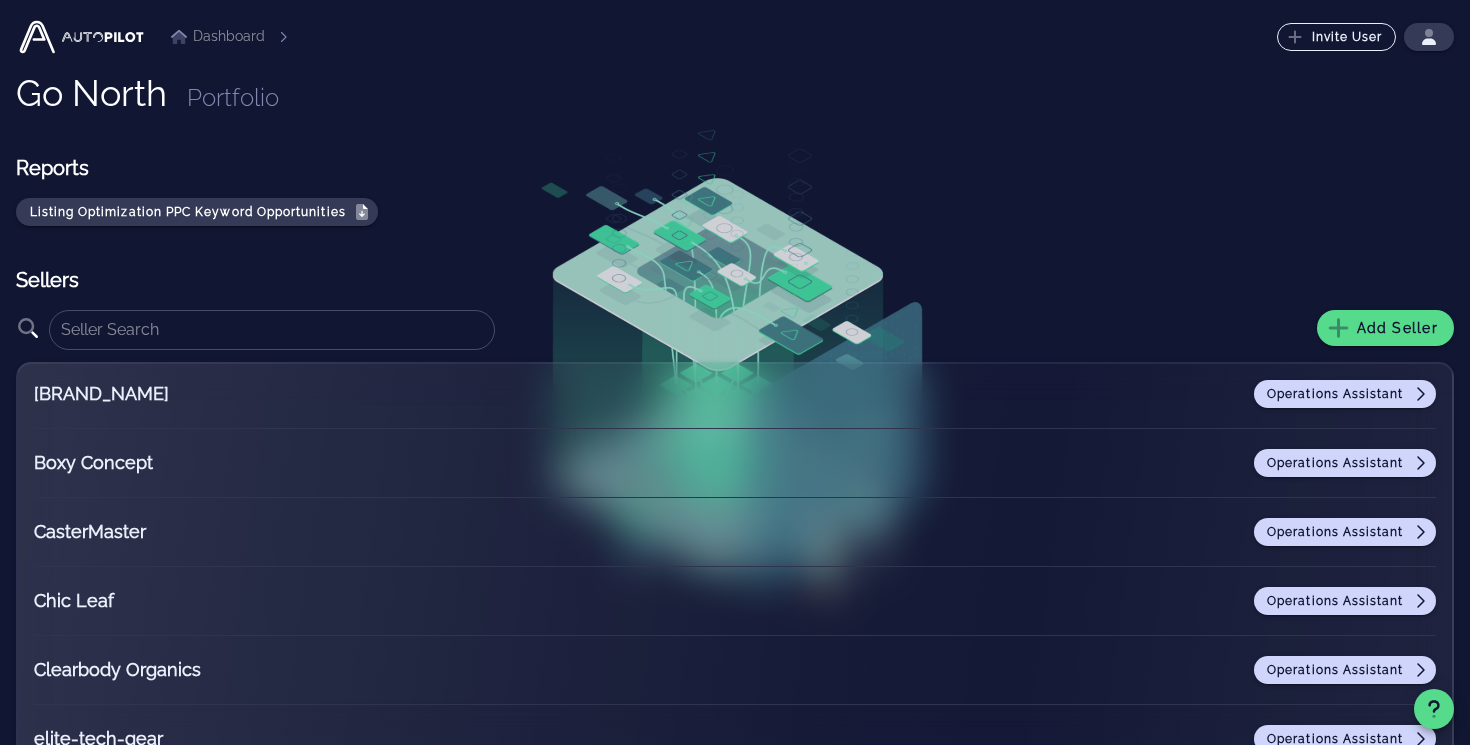 click on "Go North
Portfolio
Reports
Listing Optimization PPC Keyword Opportunities
Sellers
​
Add Seller
BoxerPoint
Operations Assistant
Boxy Concept
Operations Assistant
CasterMaster
Operations Assistant
Chic Leaf
Operations Assistant
Clearbody Organics
Operations Assistant
elite-tech-gear
Operations Assistant
es-global-marketing
Operations Assistant
ET Brands - UK
Operations Assistant
ET Premium Brands - US
Operations Assistant
fifithstart" at bounding box center [735, 410] 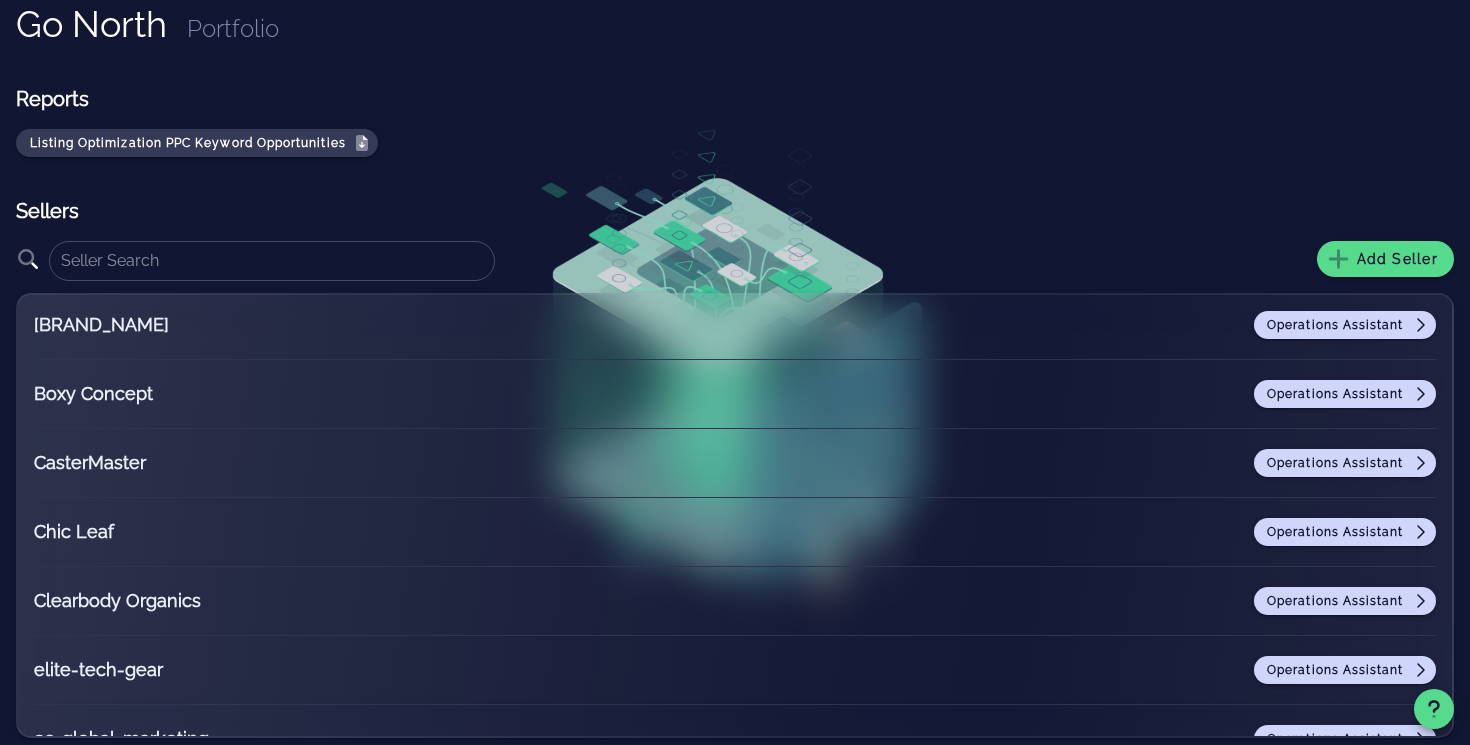 scroll, scrollTop: 0, scrollLeft: 0, axis: both 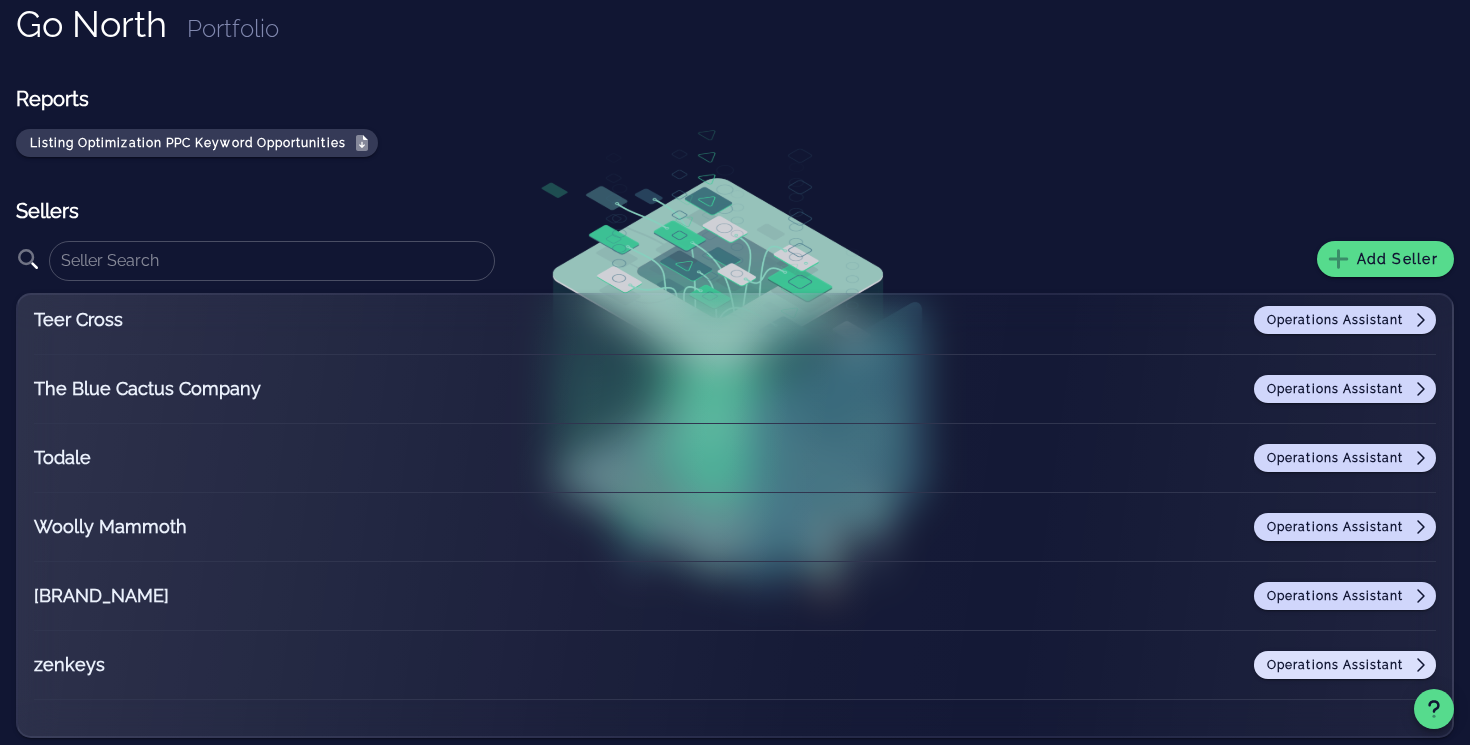 click on "Operations Assistant" at bounding box center (1345, 665) 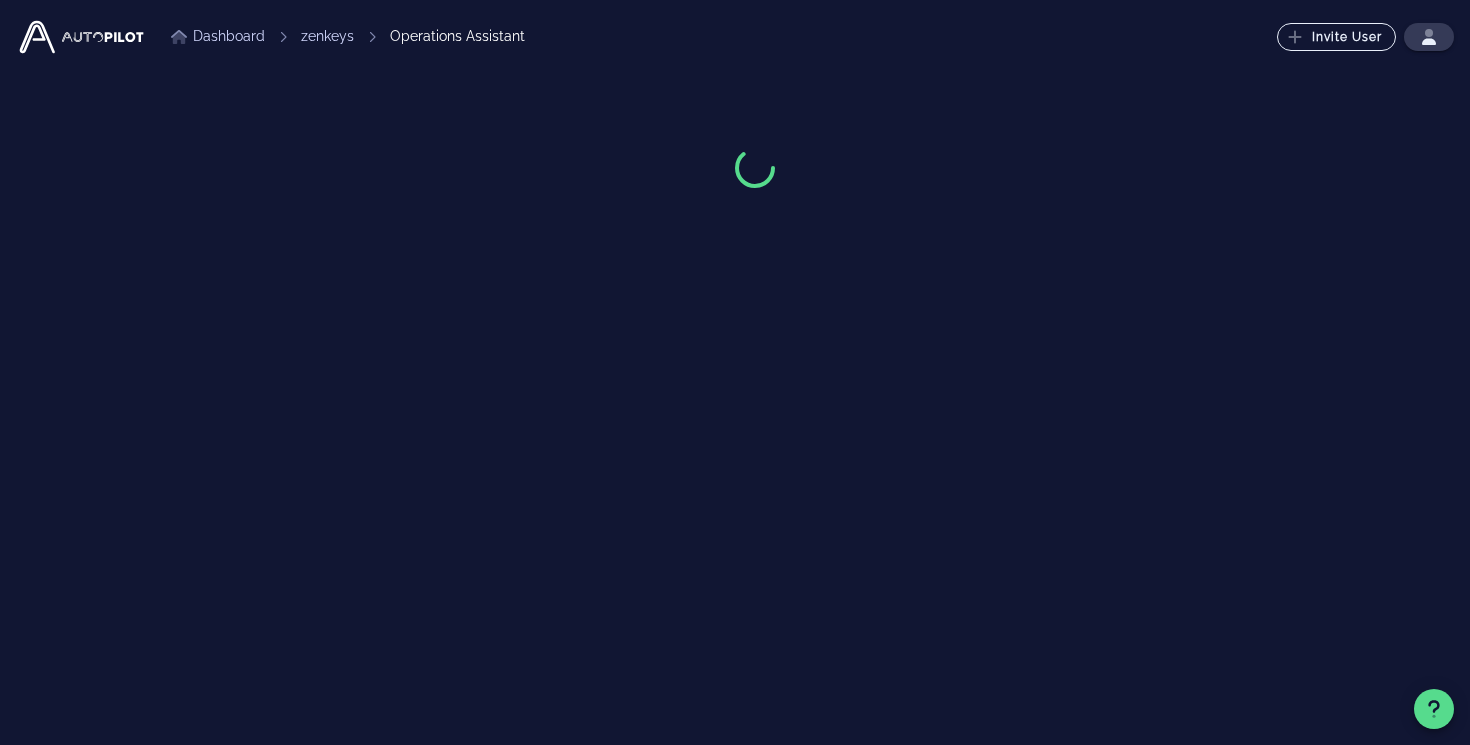 scroll, scrollTop: 0, scrollLeft: 0, axis: both 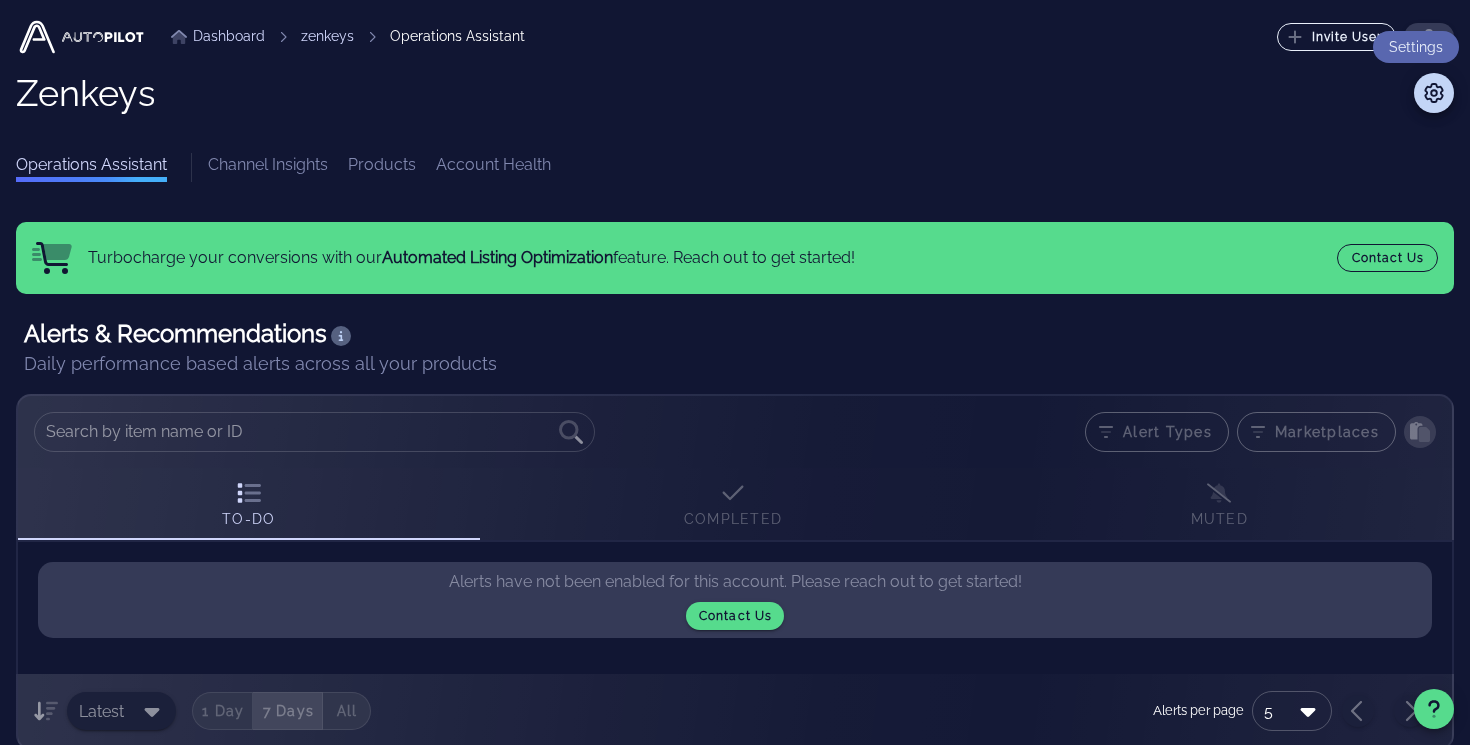 click at bounding box center (1434, 93) 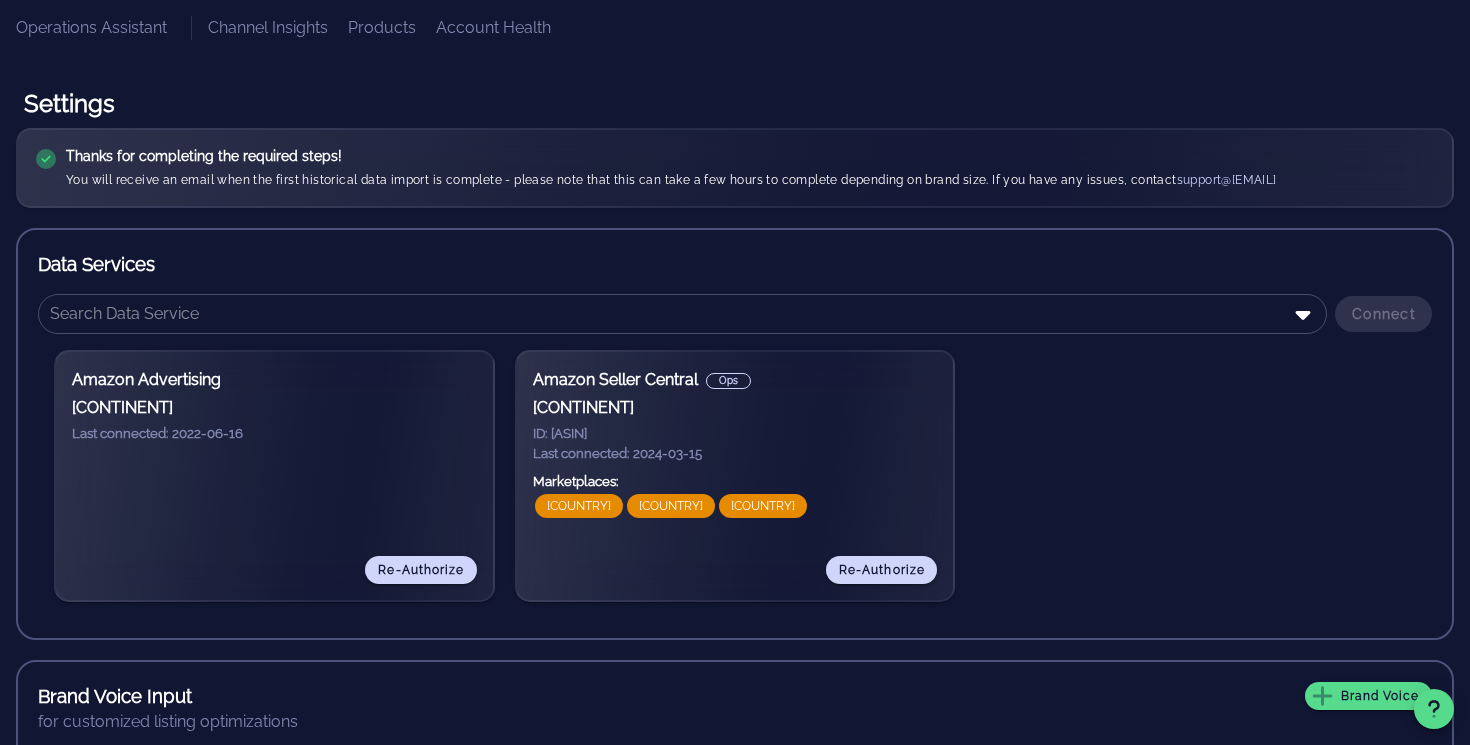 scroll, scrollTop: 148, scrollLeft: 0, axis: vertical 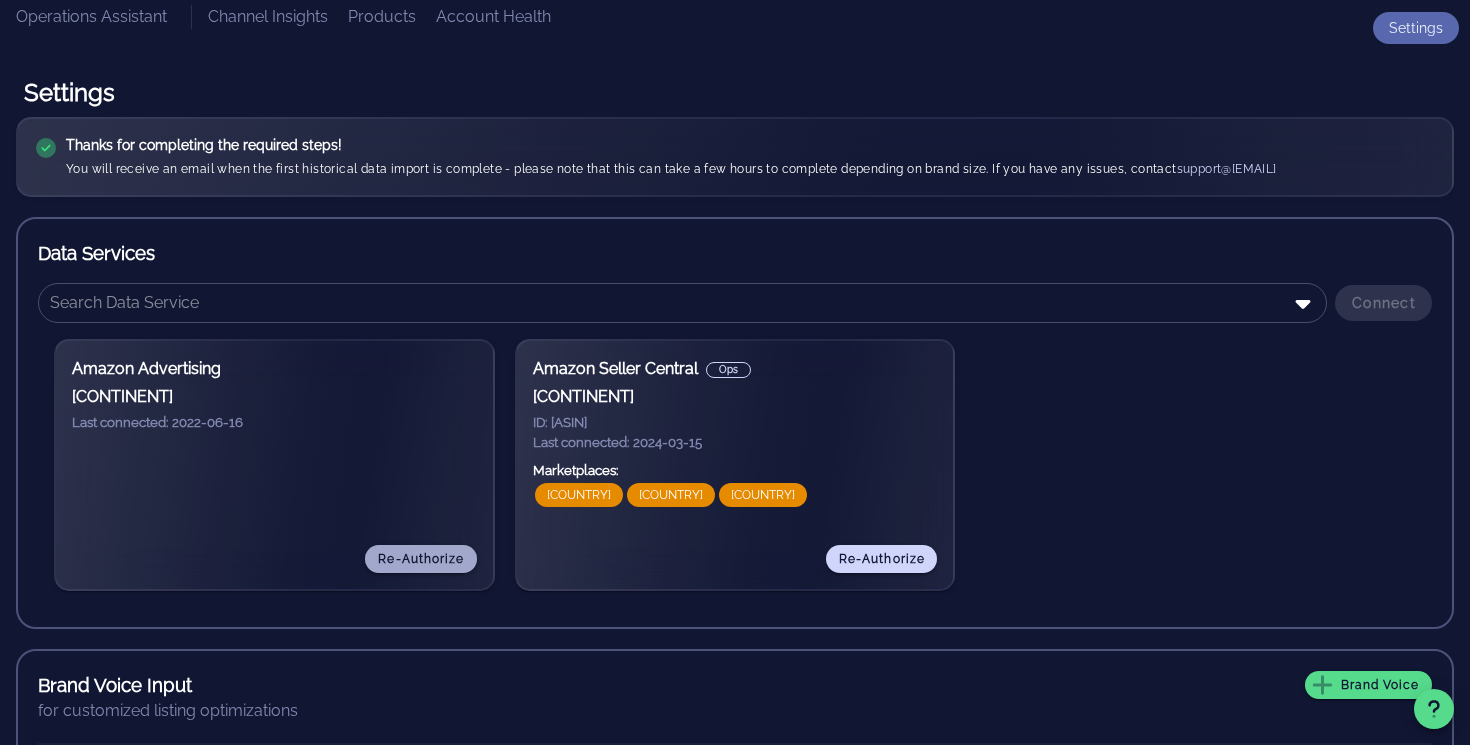 click on "Re-Authorize" at bounding box center (420, 559) 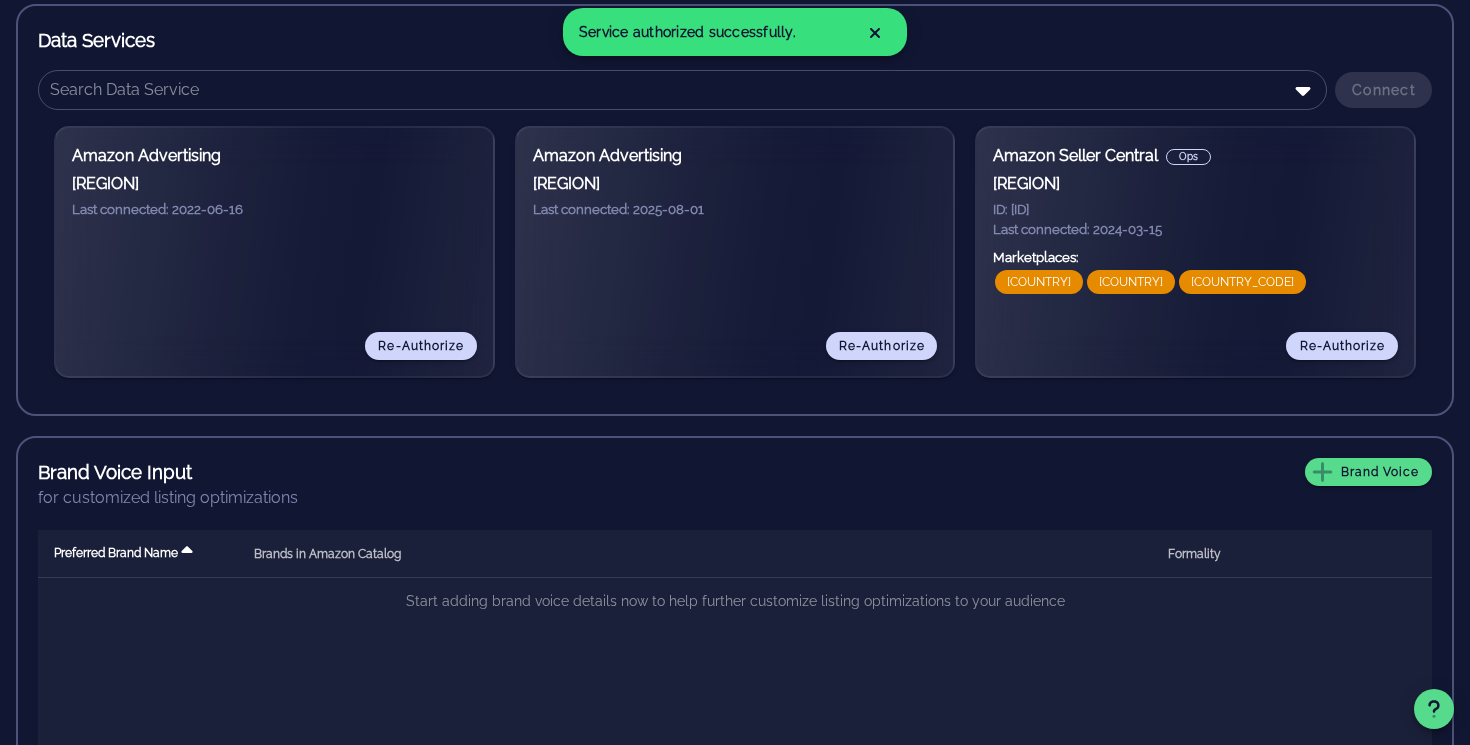 scroll, scrollTop: 337, scrollLeft: 0, axis: vertical 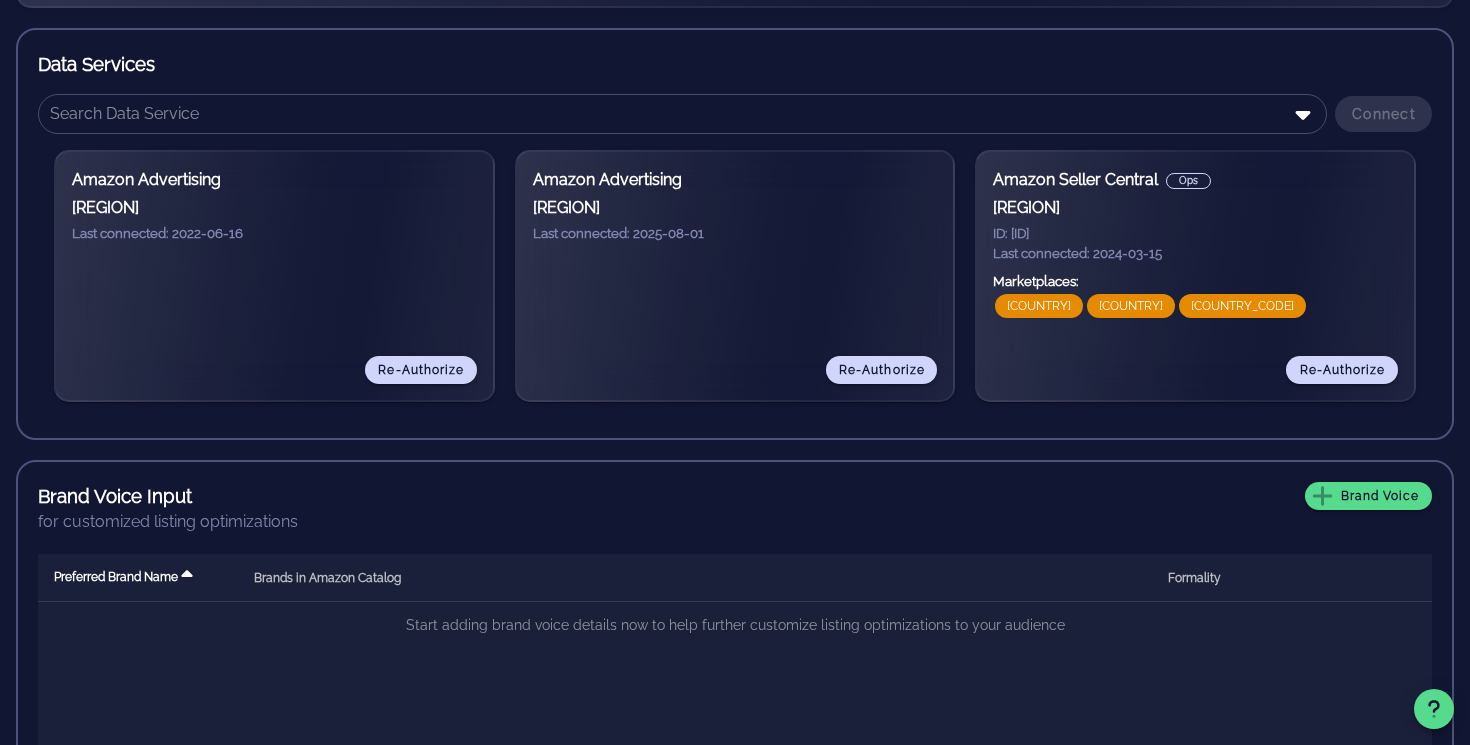 drag, startPoint x: 172, startPoint y: 236, endPoint x: 247, endPoint y: 231, distance: 75.16648 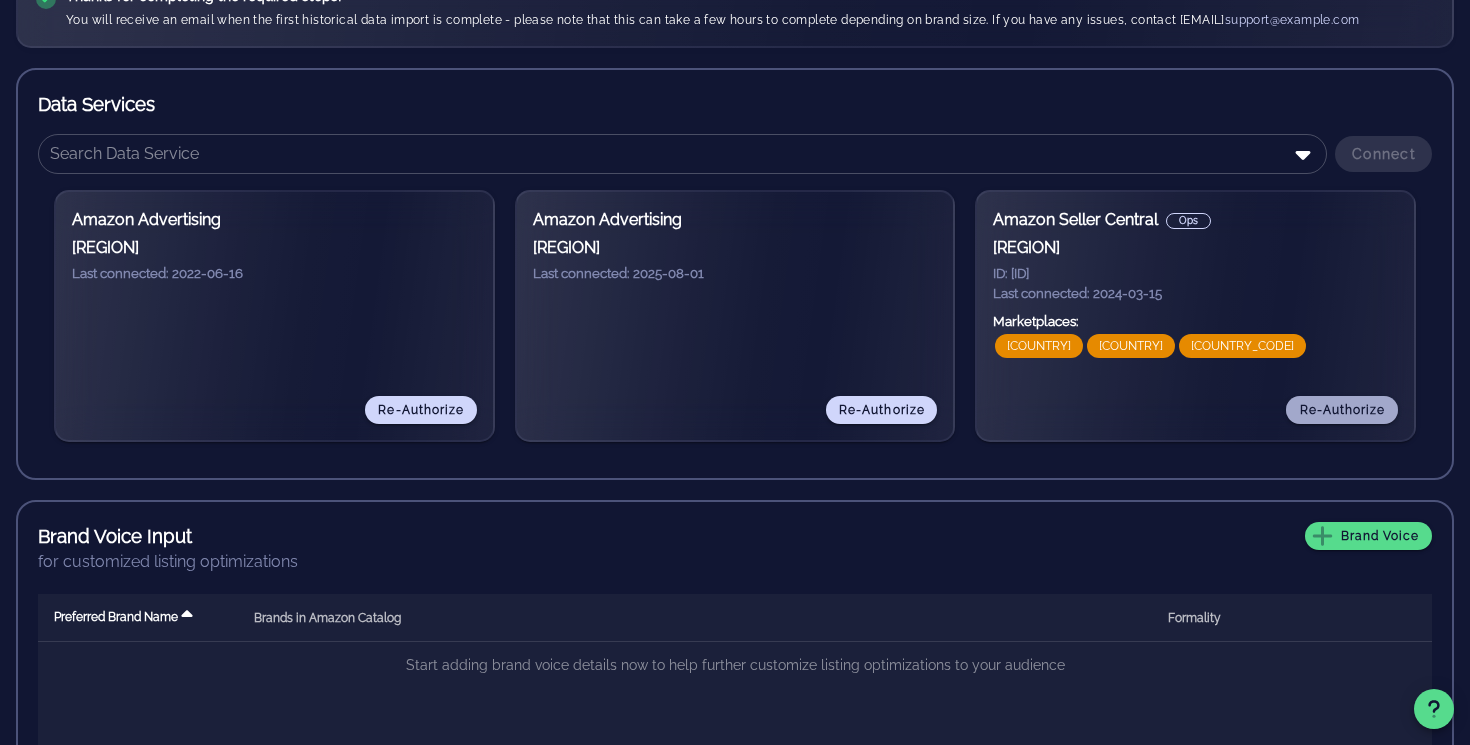 click on "Re-Authorize" at bounding box center (1342, 410) 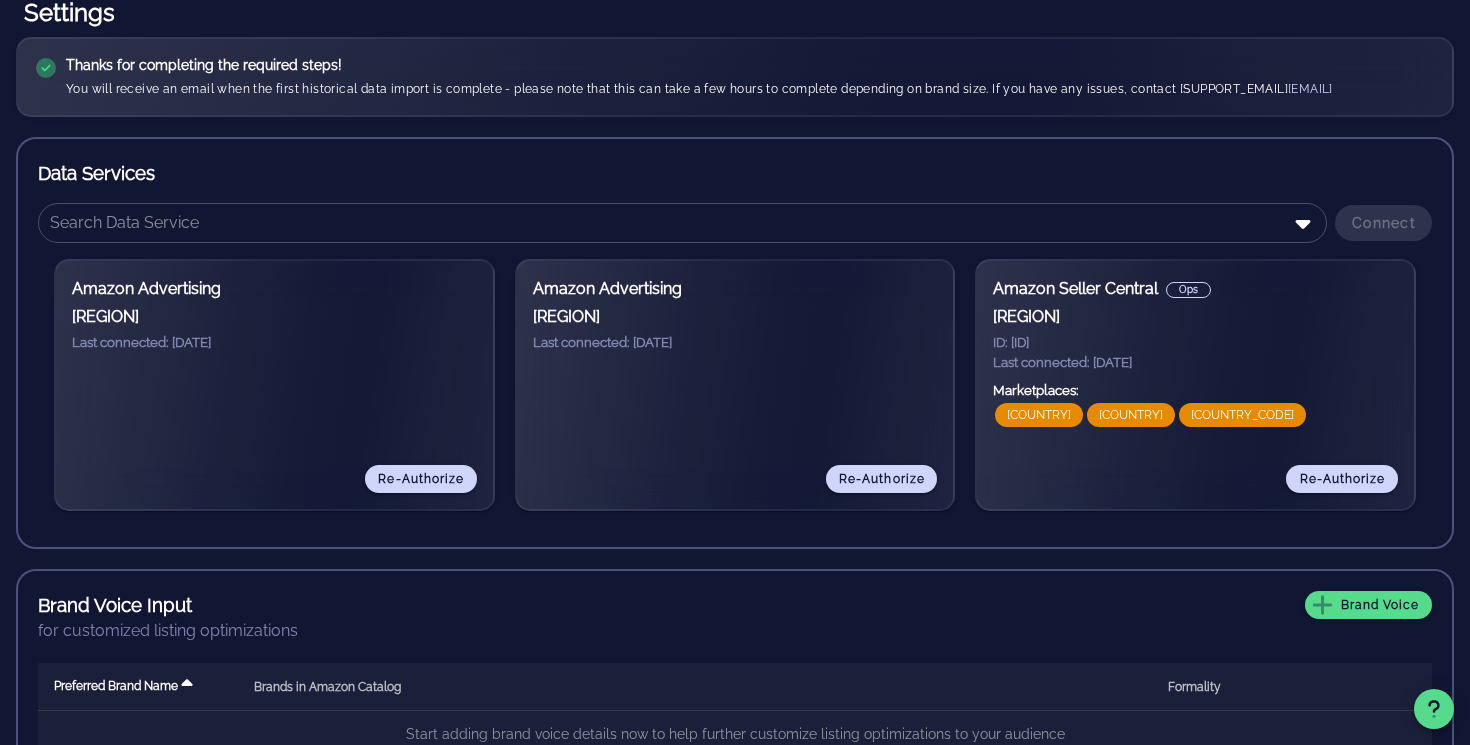 scroll, scrollTop: 257, scrollLeft: 0, axis: vertical 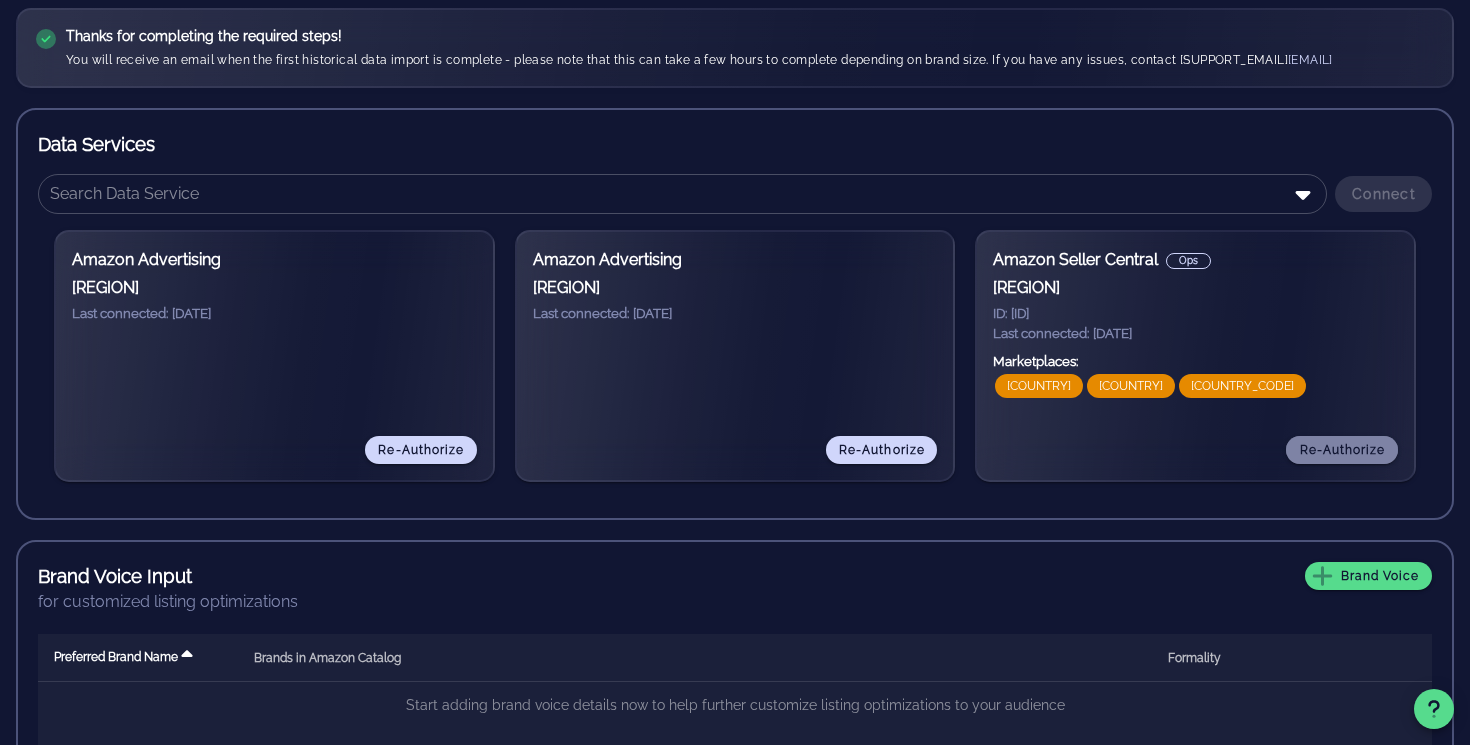 click on "Re-Authorize" at bounding box center [1342, 450] 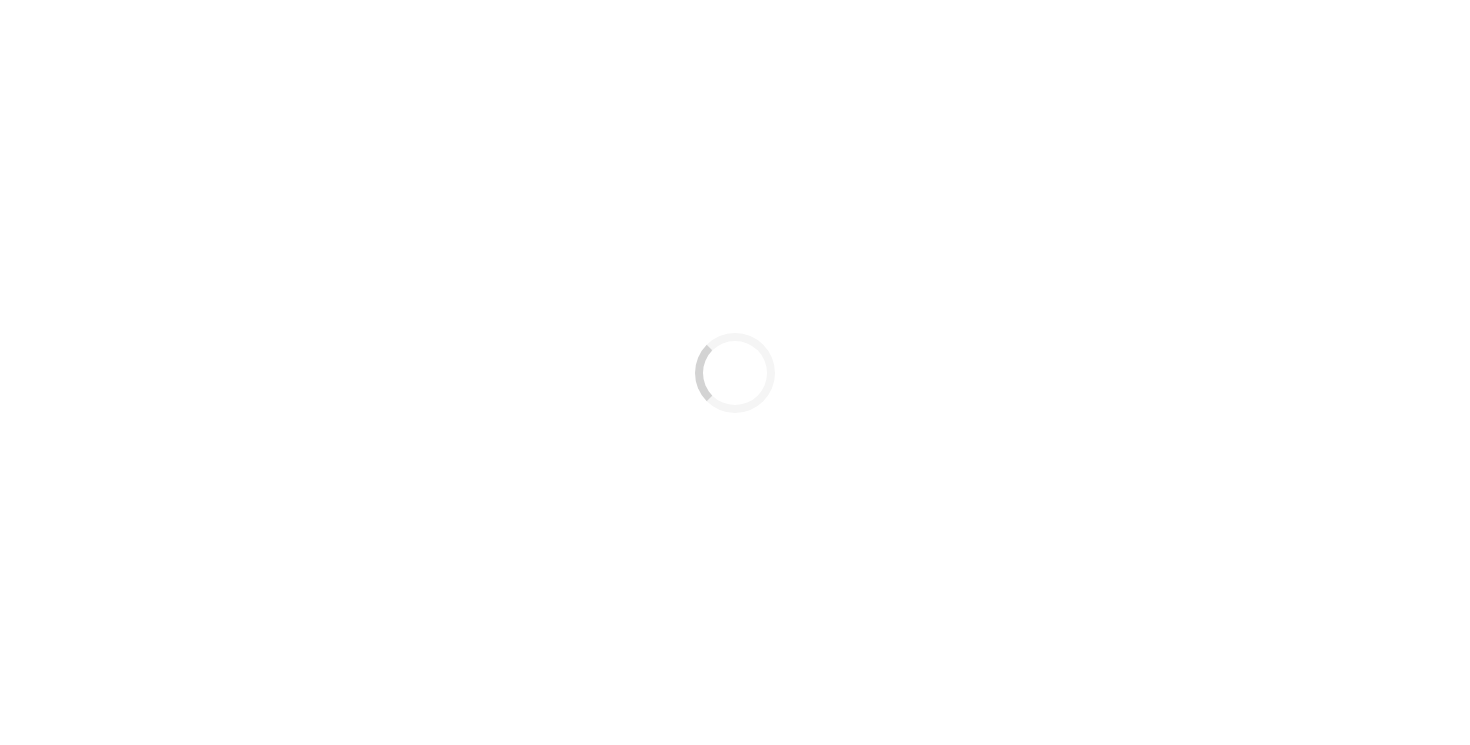 scroll, scrollTop: 0, scrollLeft: 0, axis: both 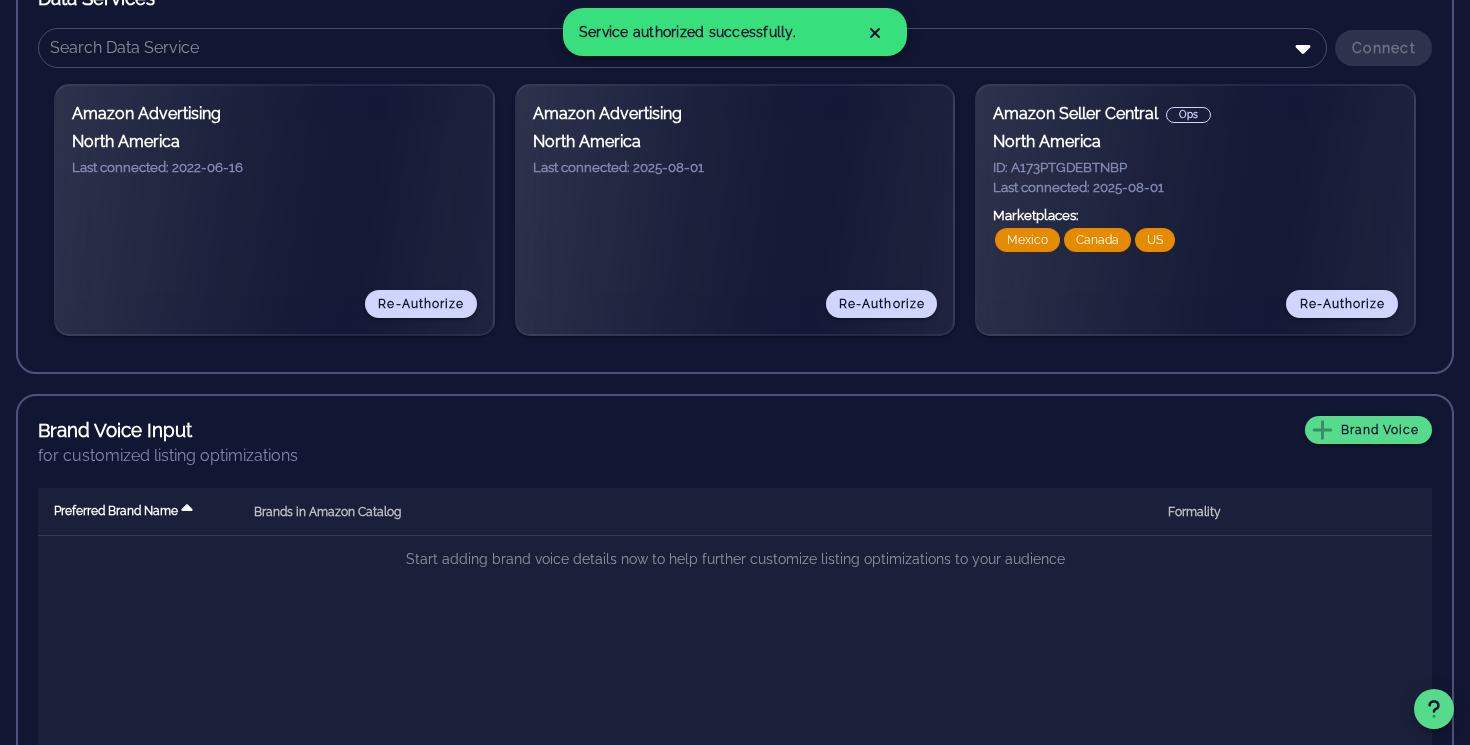 click on "Last connected: 2025-08-01" at bounding box center (1195, 188) 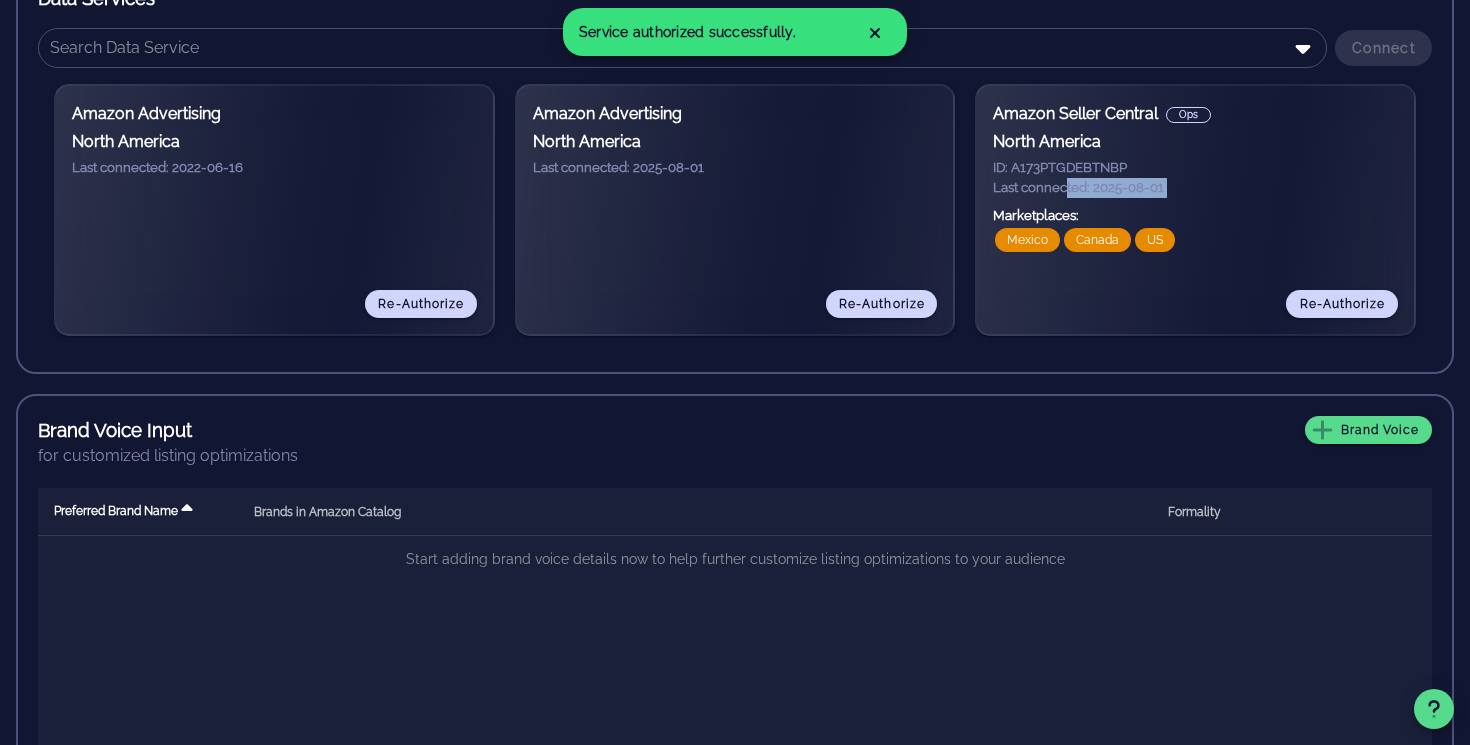 click on "Last connected: 2025-08-01" at bounding box center [1195, 188] 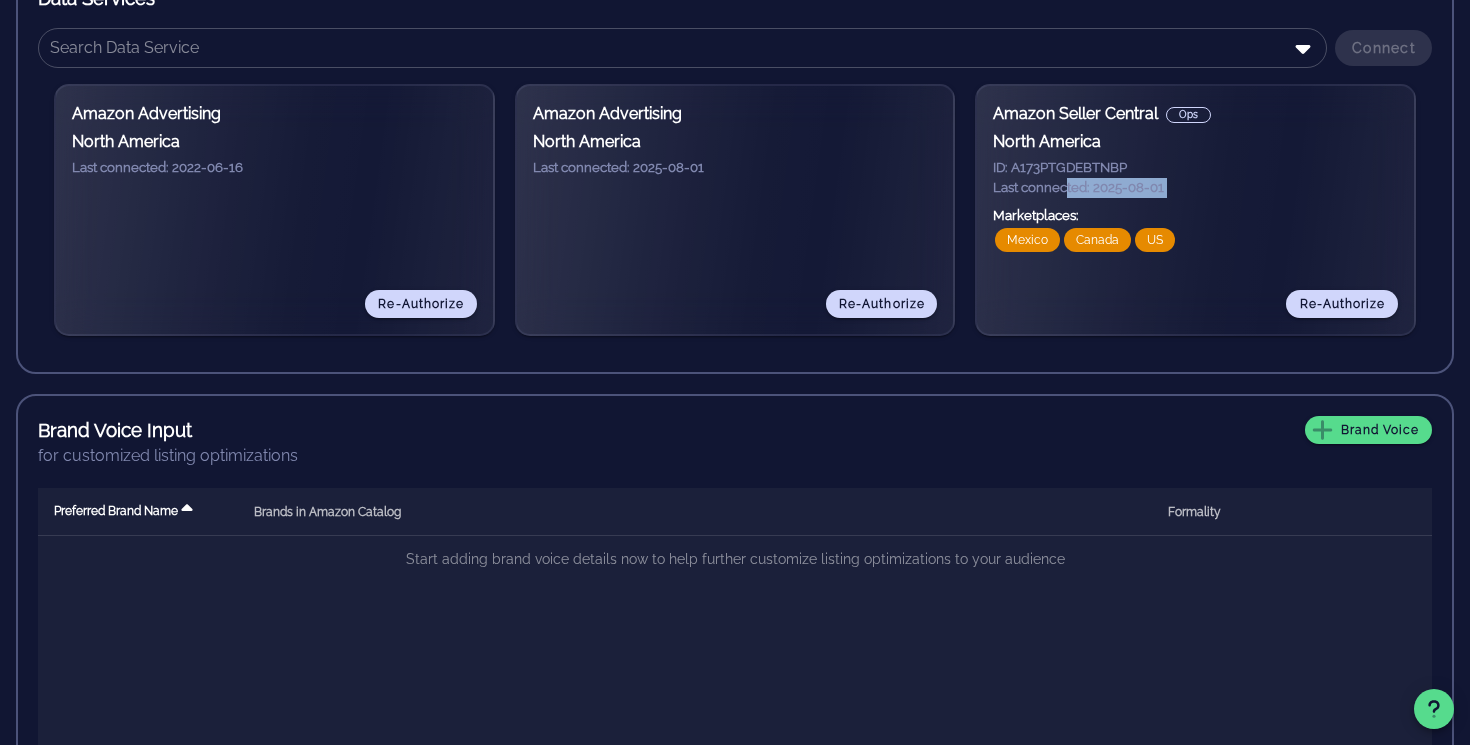 click on "Last connected: 2025-08-01" at bounding box center (1195, 188) 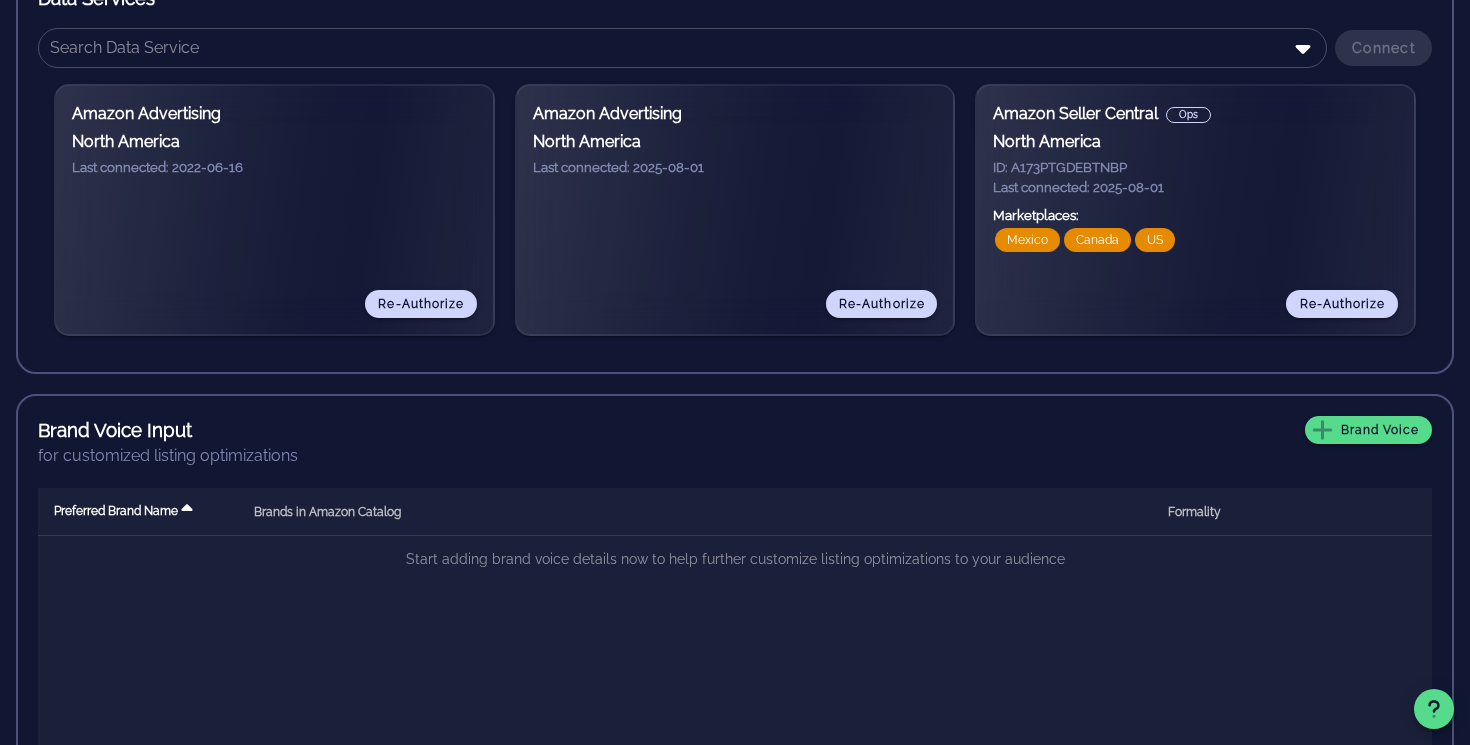 click on "Last connected: 2025-08-01" at bounding box center [1195, 188] 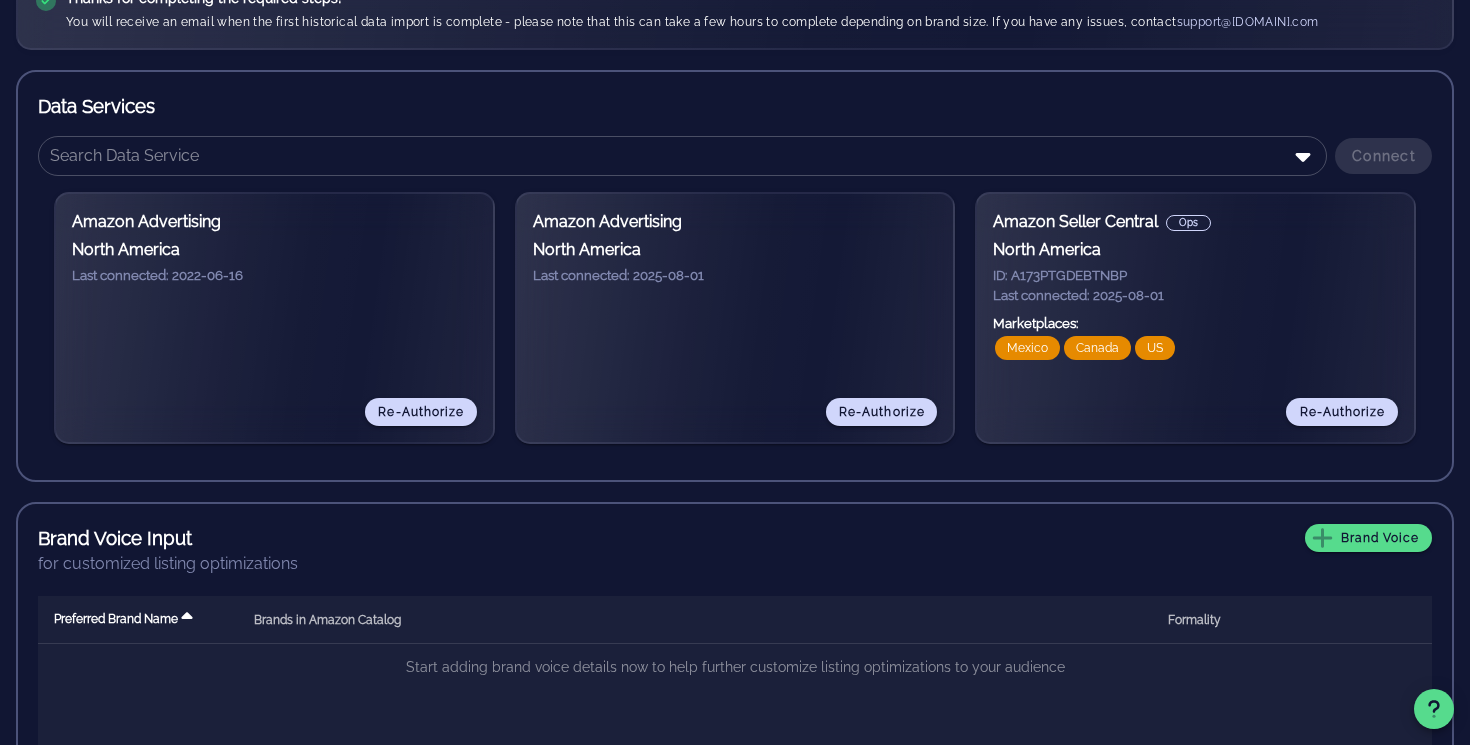 scroll, scrollTop: 0, scrollLeft: 0, axis: both 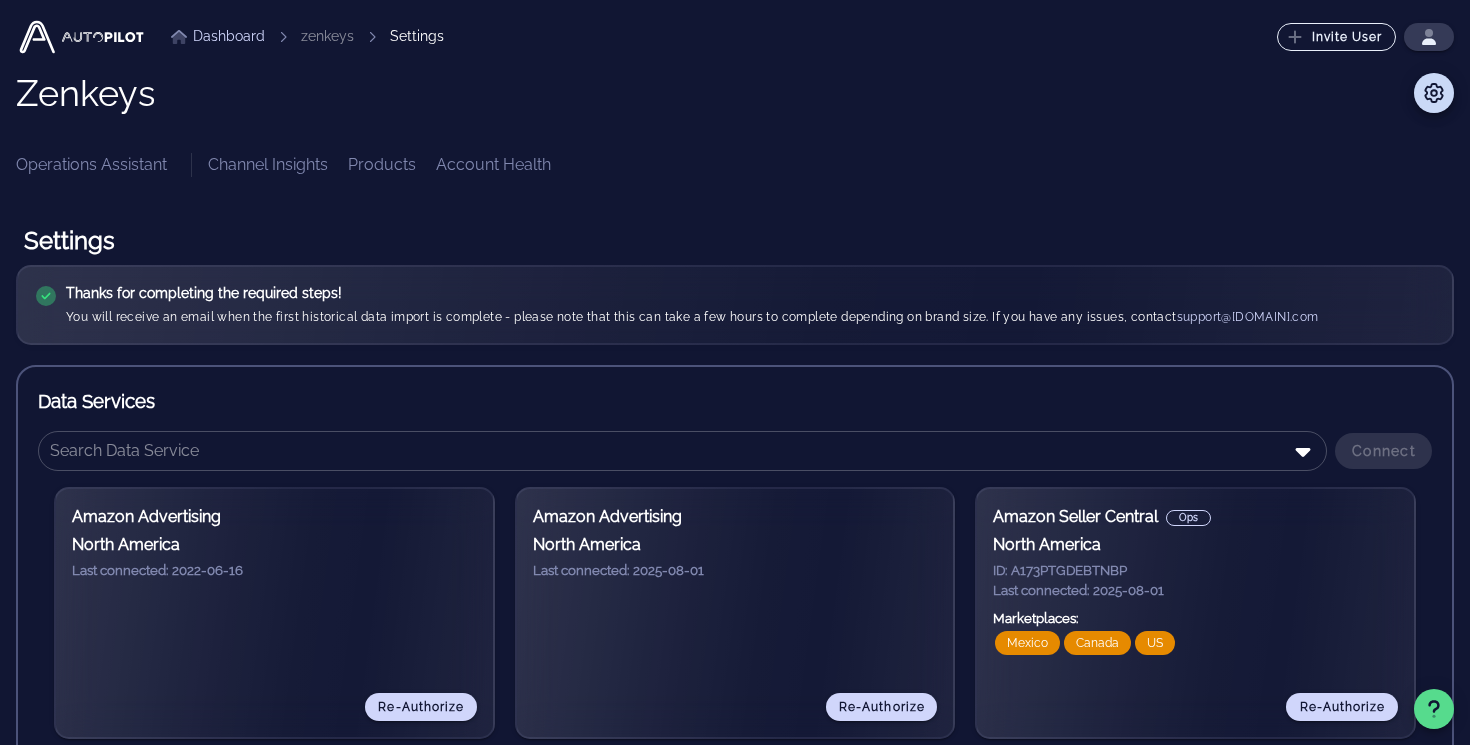 click on "zenkeys" at bounding box center [327, 36] 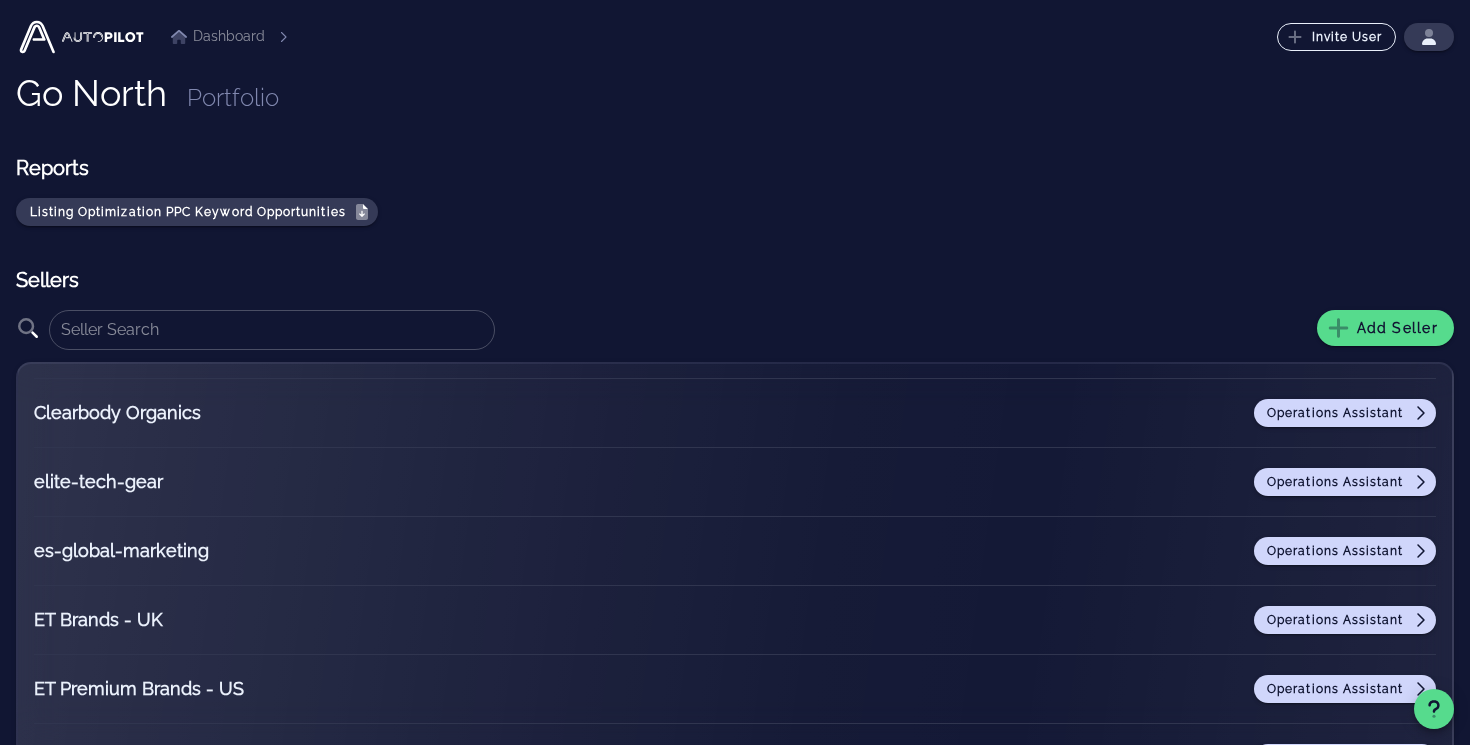 scroll, scrollTop: 0, scrollLeft: 0, axis: both 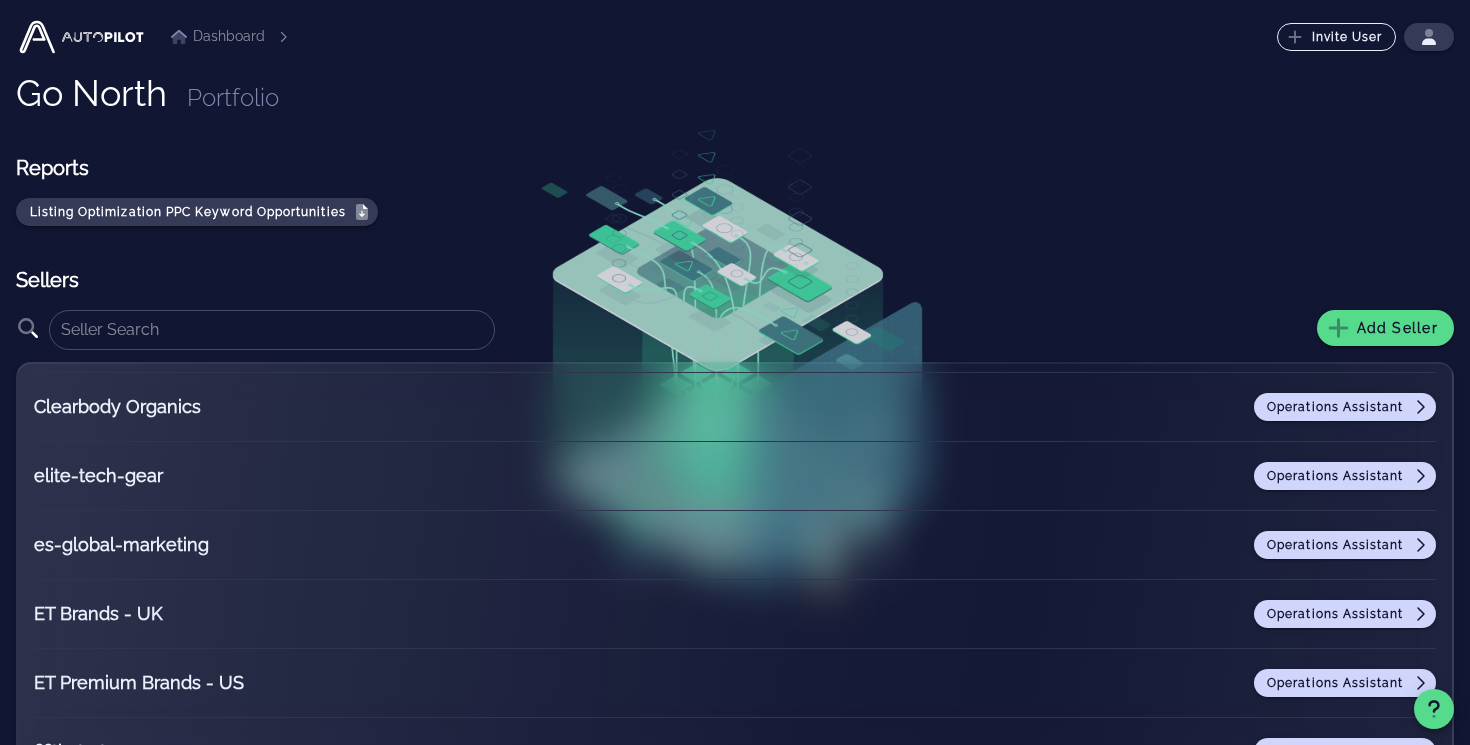 click on "es-global-marketing" at bounding box center (159, 545) 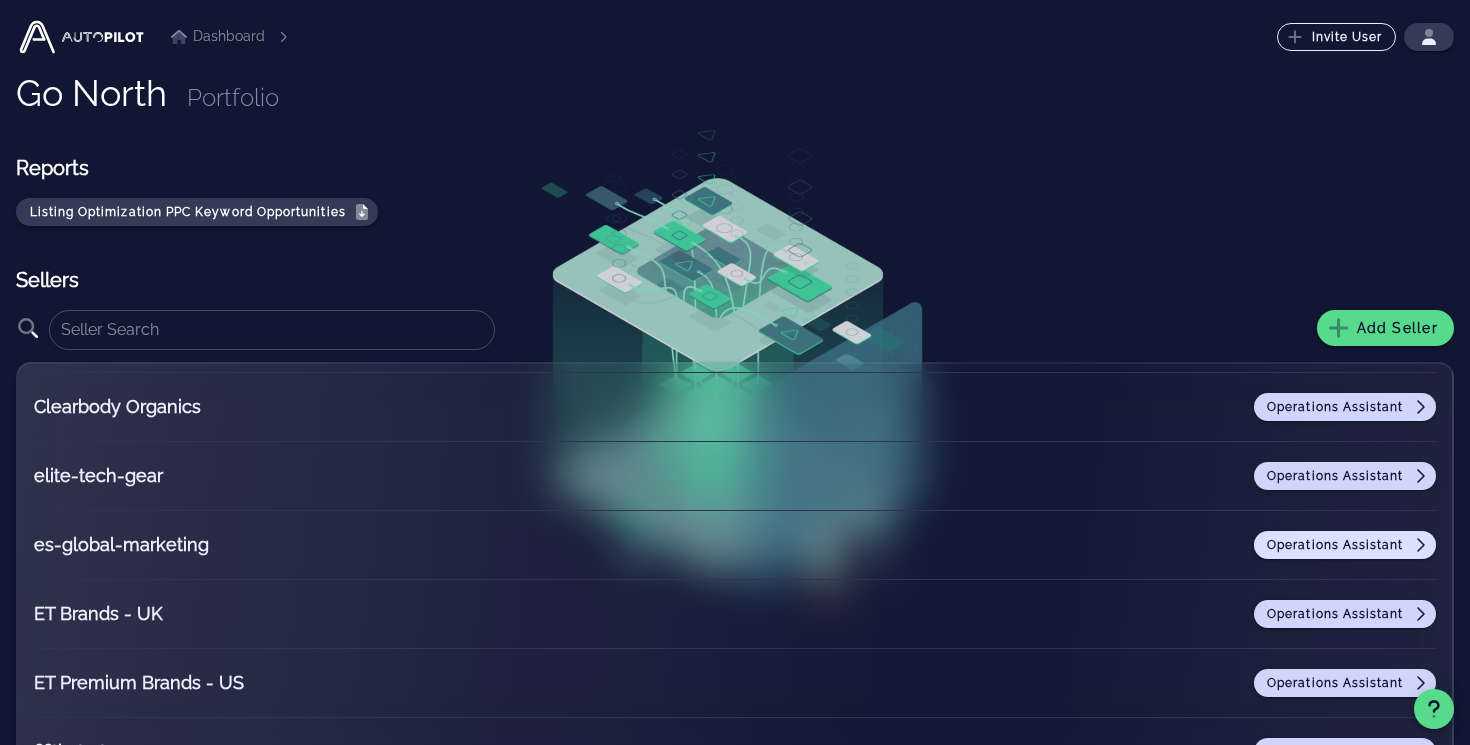 click on "Operations Assistant" at bounding box center (1345, 545) 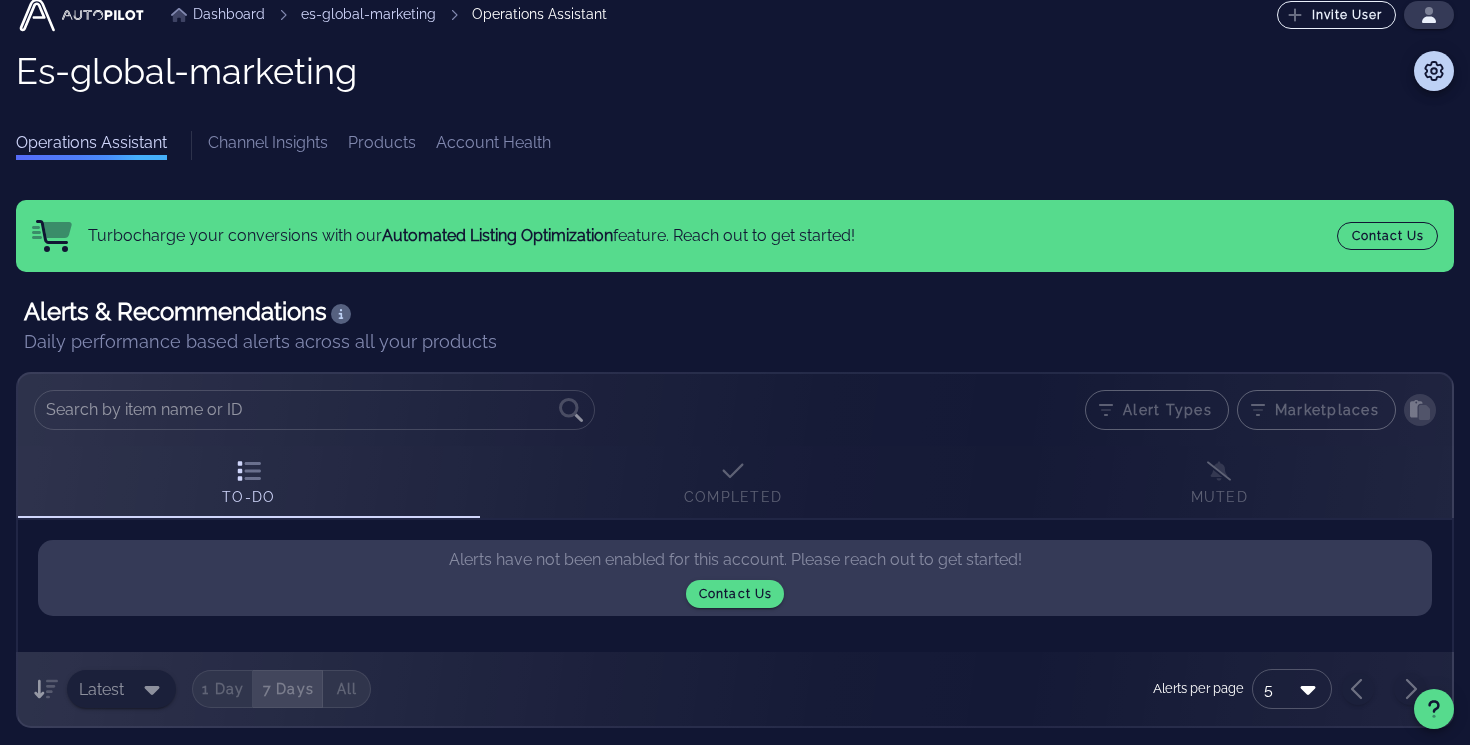 scroll, scrollTop: 0, scrollLeft: 0, axis: both 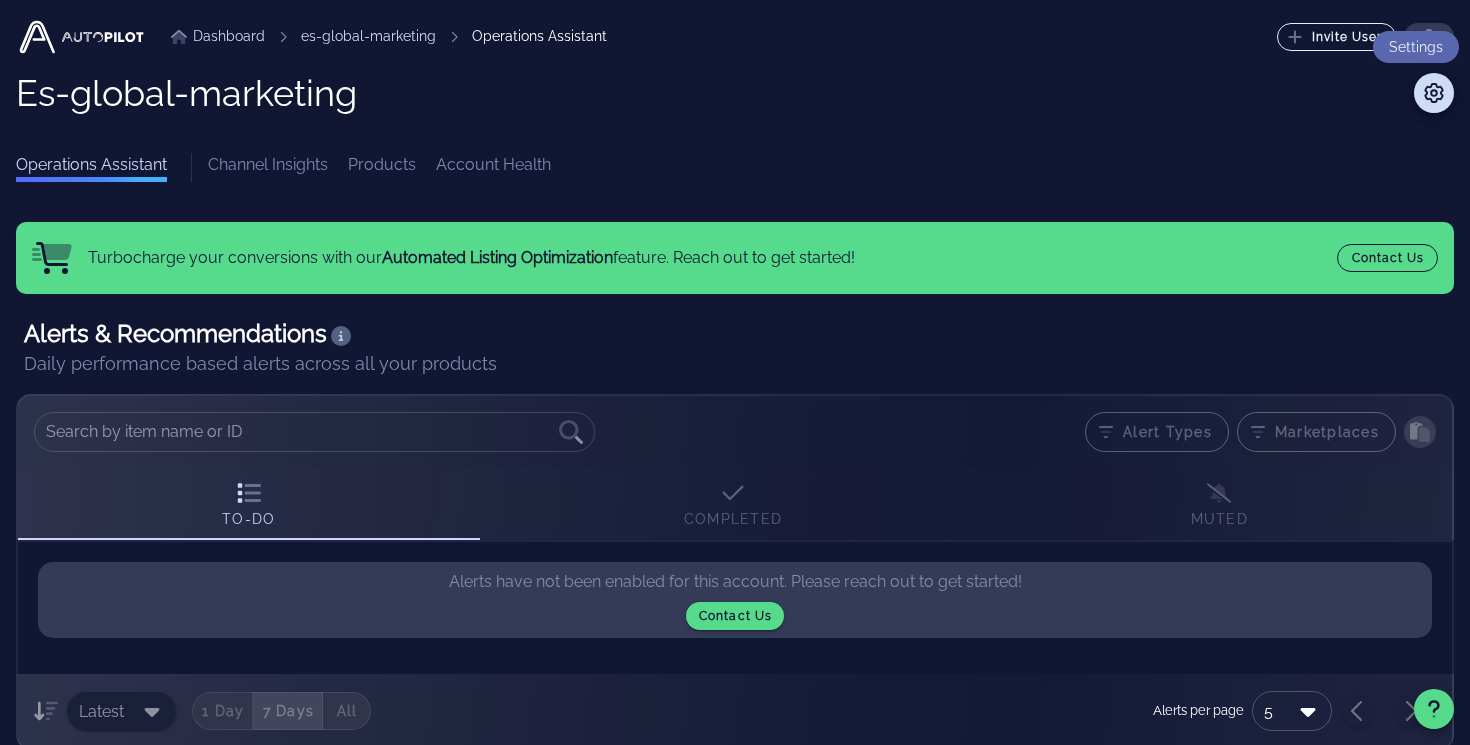 click 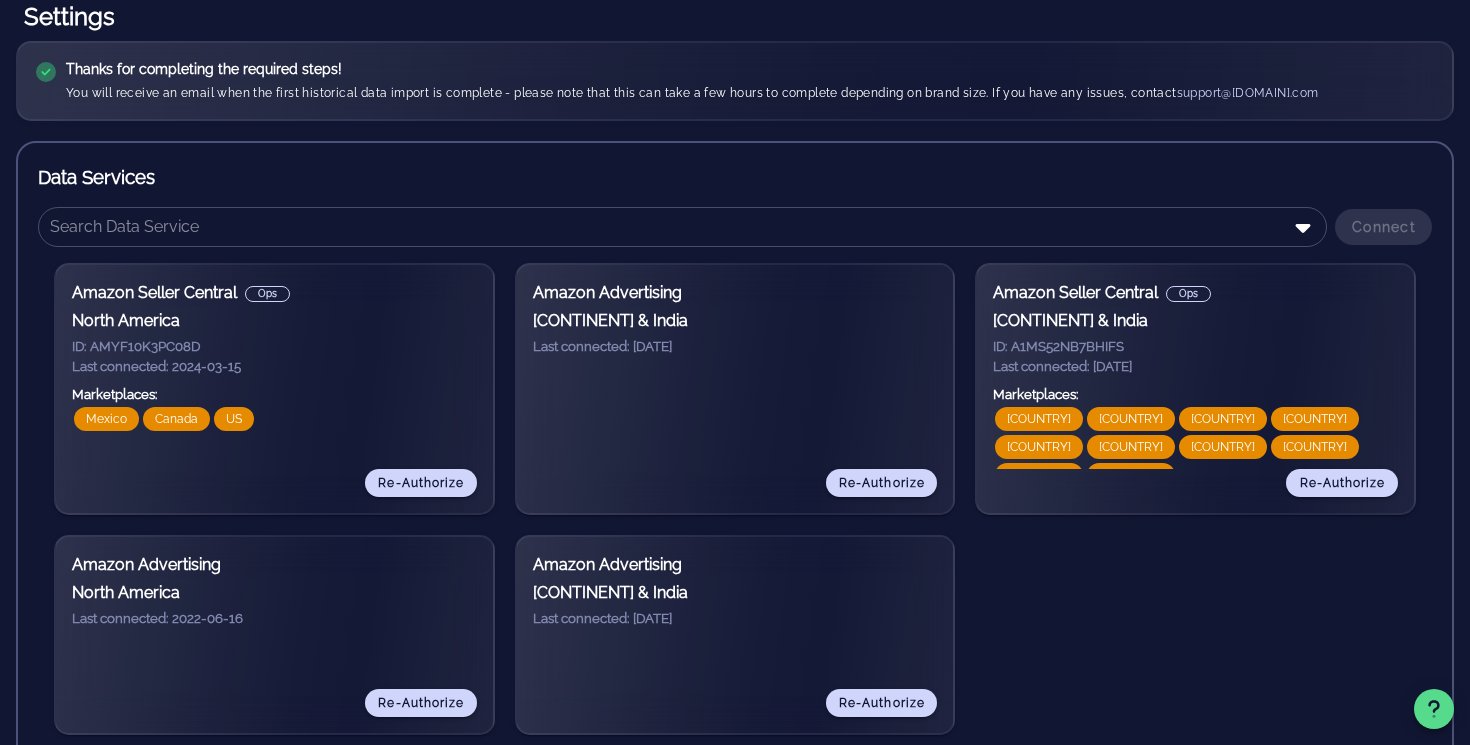 scroll, scrollTop: 245, scrollLeft: 0, axis: vertical 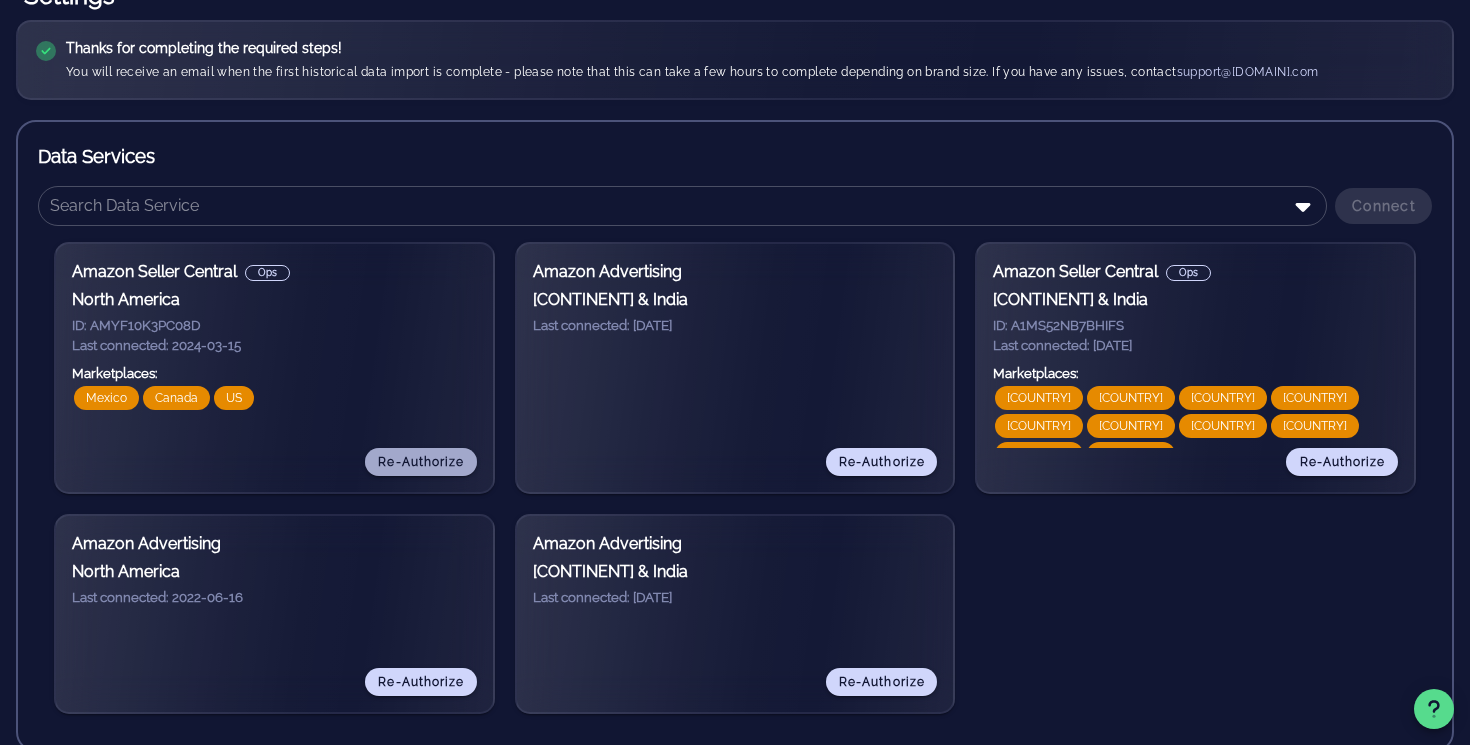 click on "Re-Authorize" at bounding box center (420, 462) 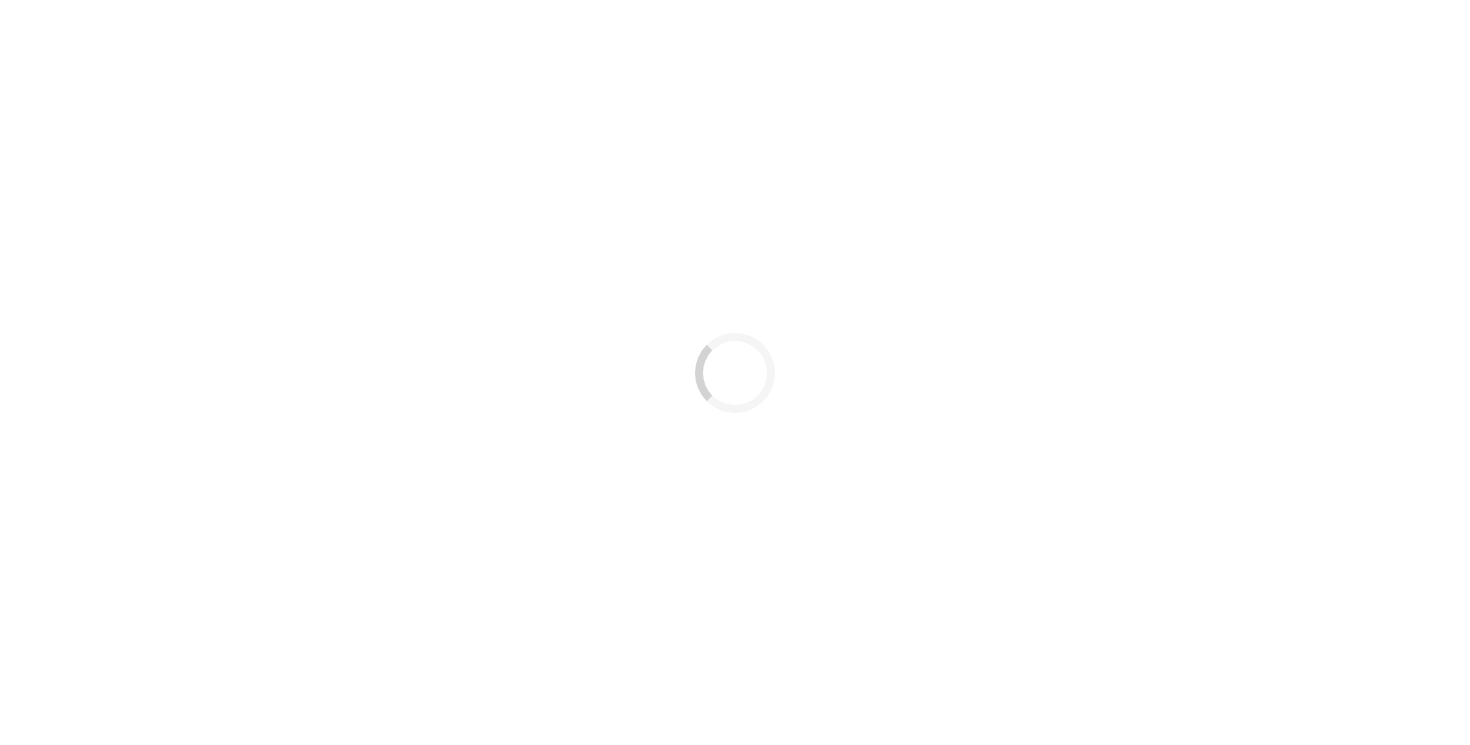 scroll, scrollTop: 0, scrollLeft: 0, axis: both 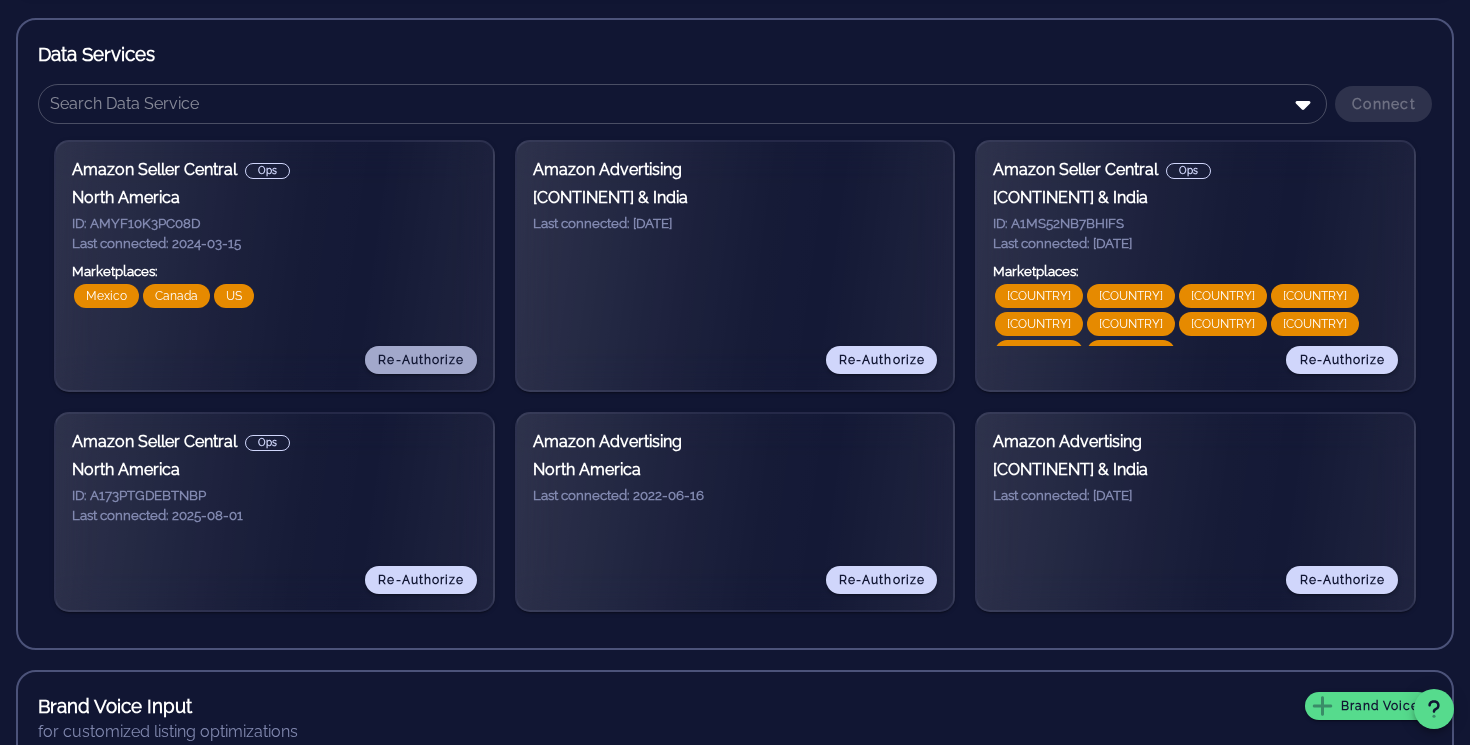 click on "Re-Authorize" at bounding box center [420, 360] 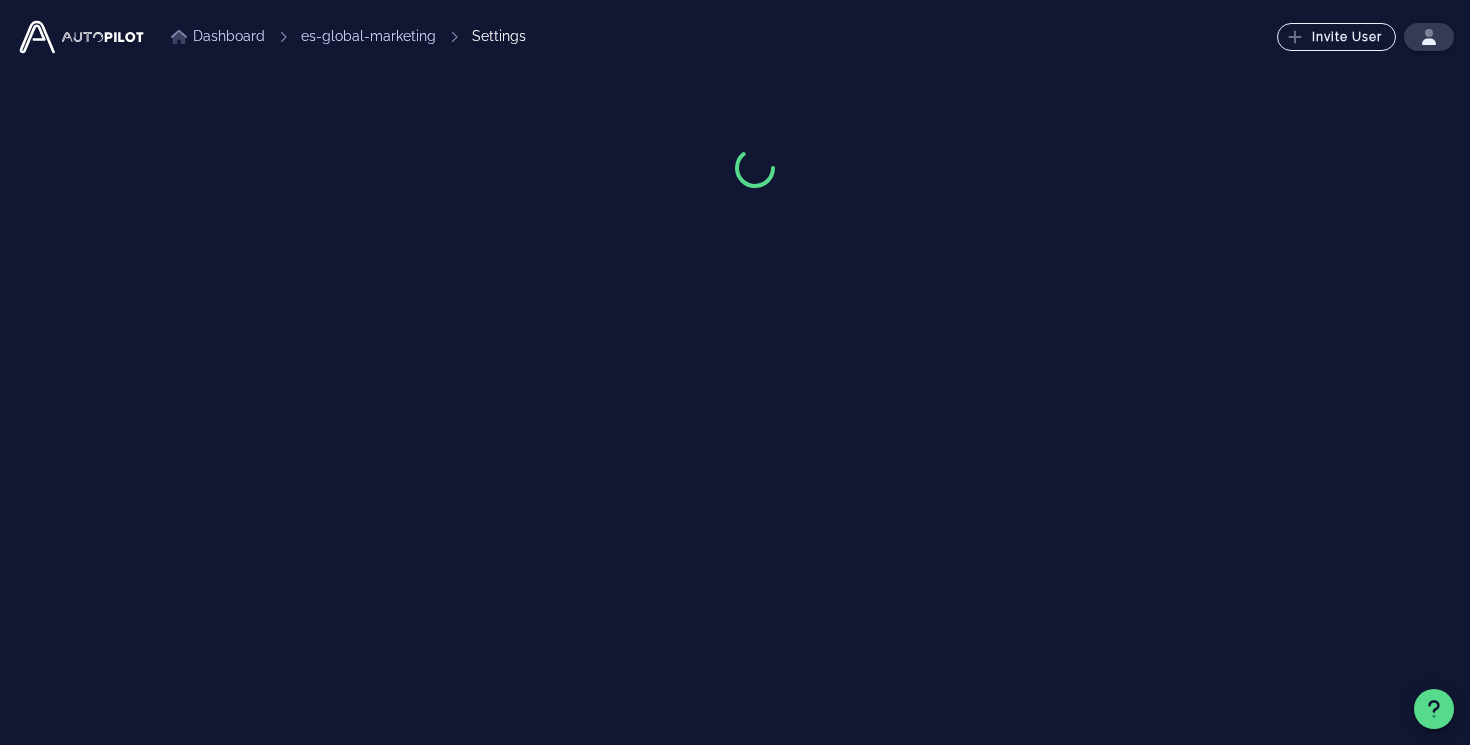 scroll, scrollTop: 0, scrollLeft: 0, axis: both 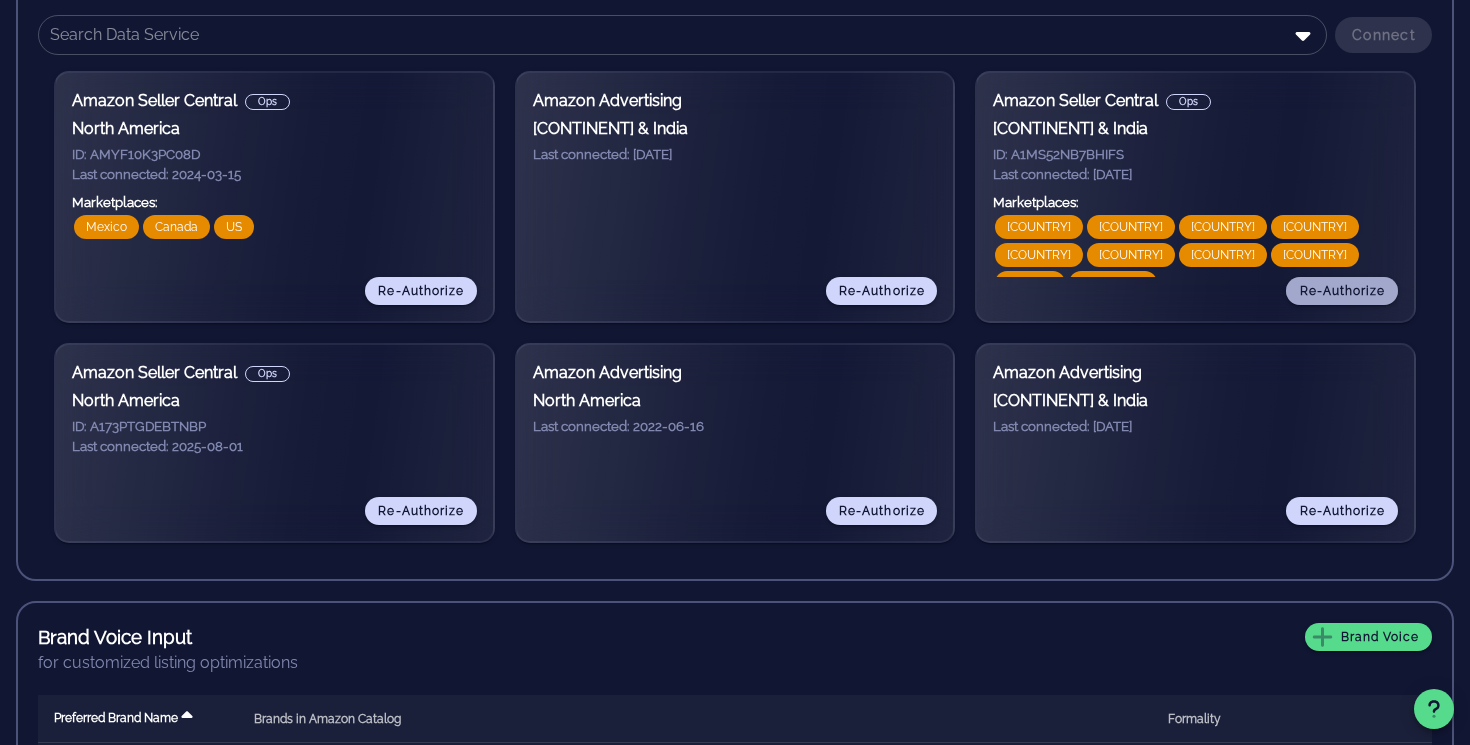 click on "Re-Authorize" at bounding box center [1342, 291] 